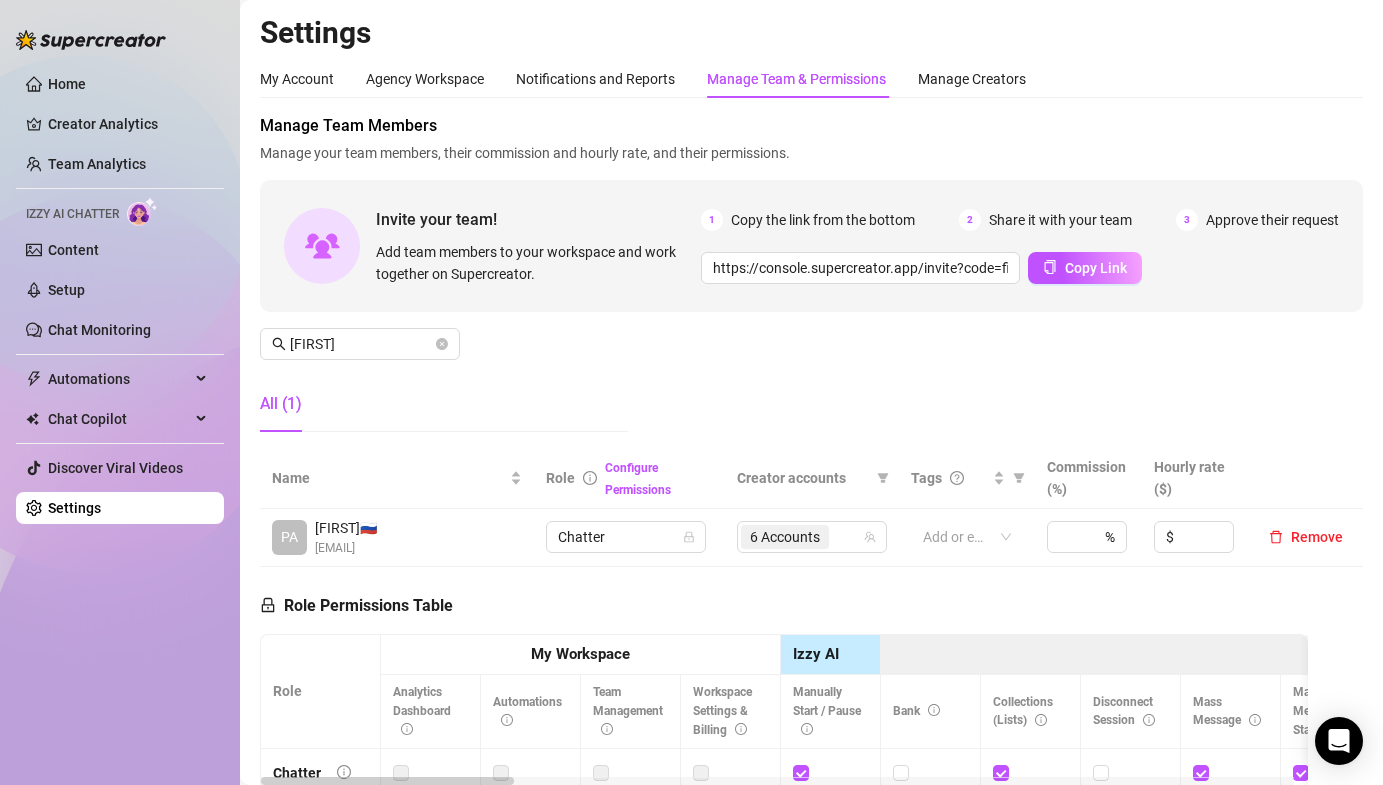 scroll, scrollTop: 0, scrollLeft: 0, axis: both 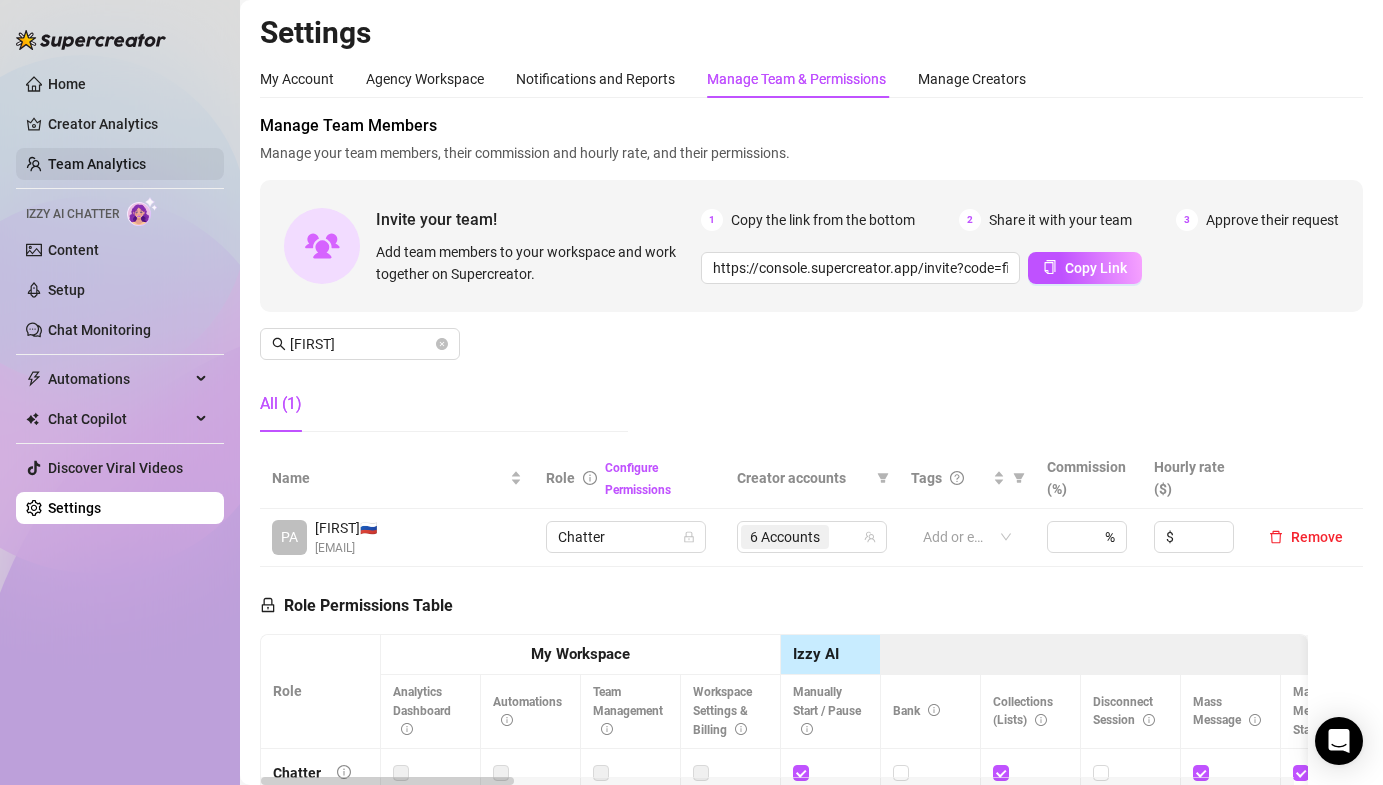 click on "Team Analytics" at bounding box center (97, 164) 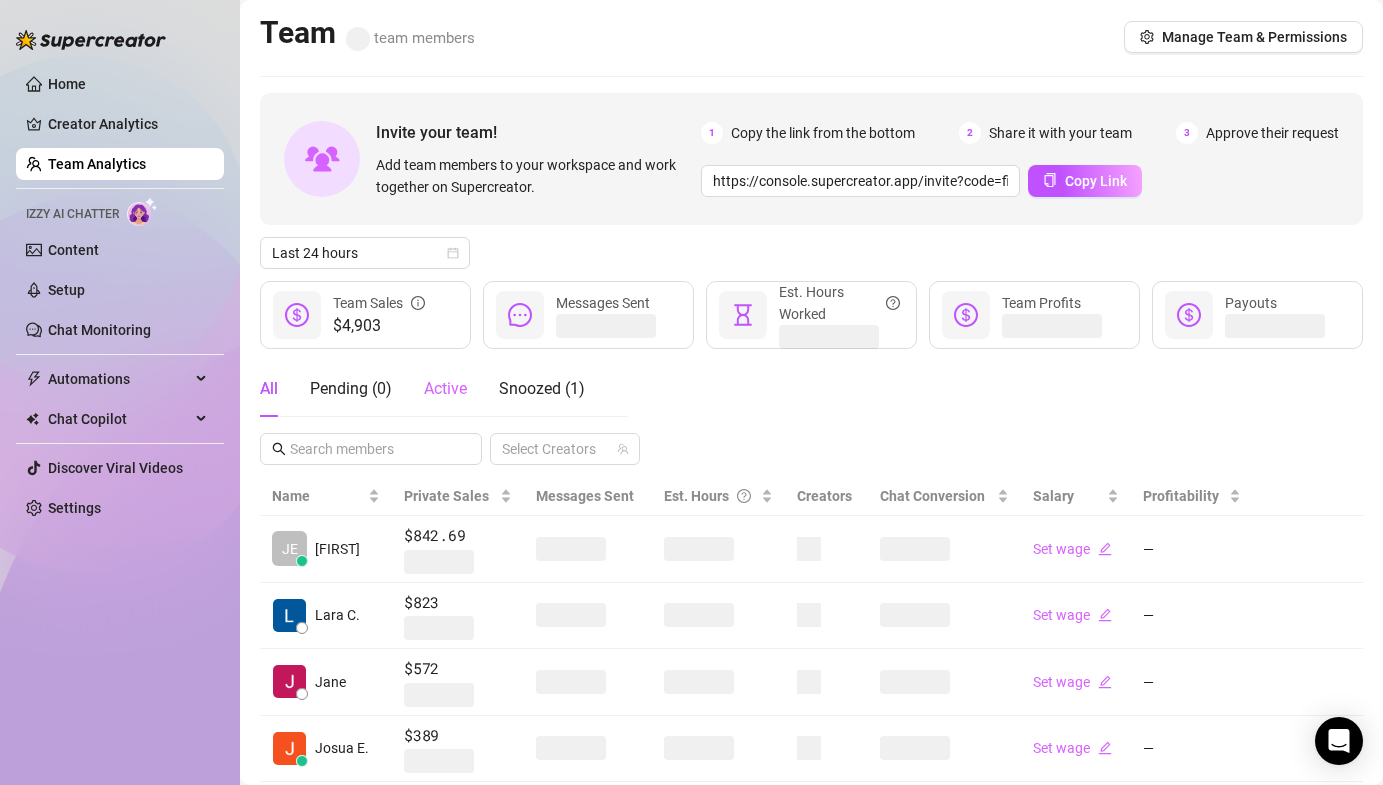 click on "All Pending ( 0 ) Active Snoozed ( 1 )" at bounding box center (422, 389) 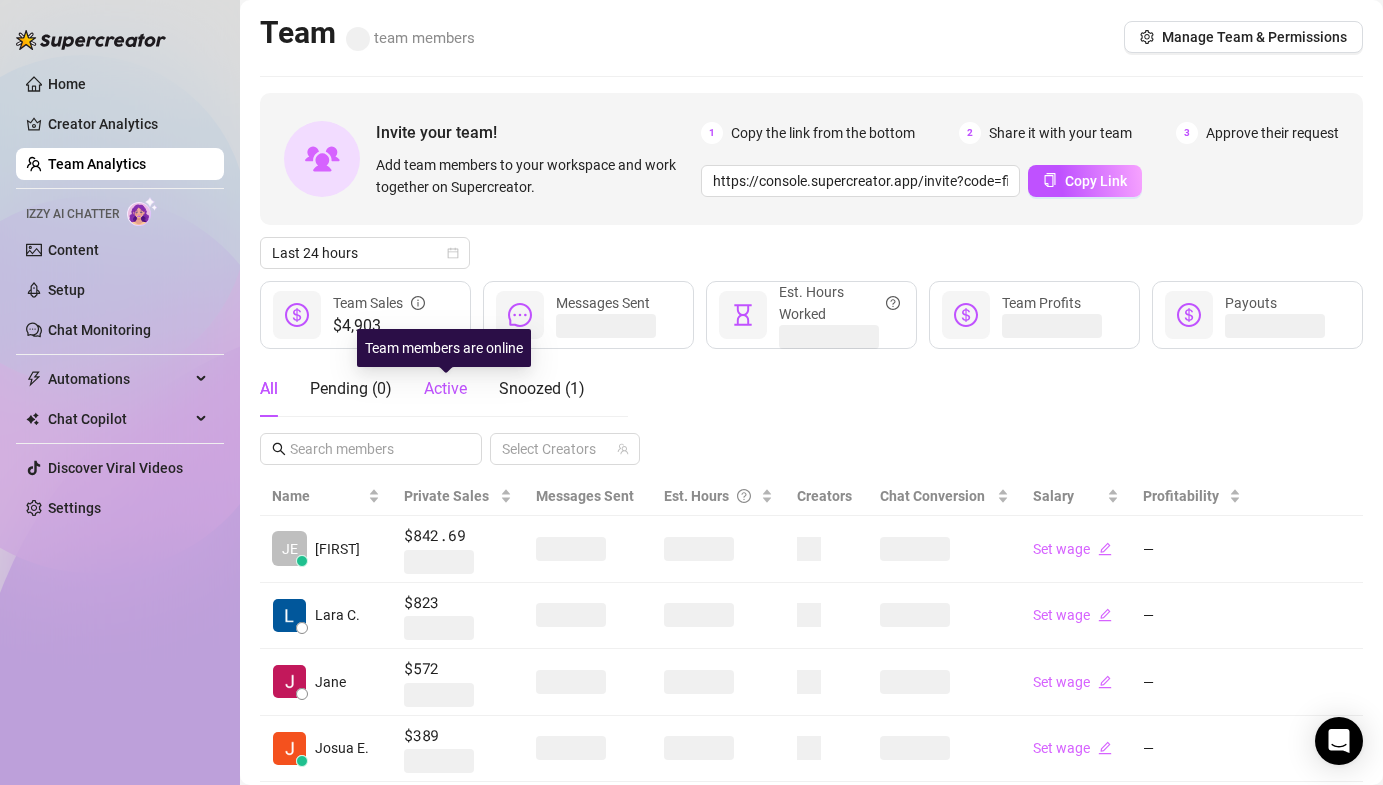 click on "Active" at bounding box center [445, 388] 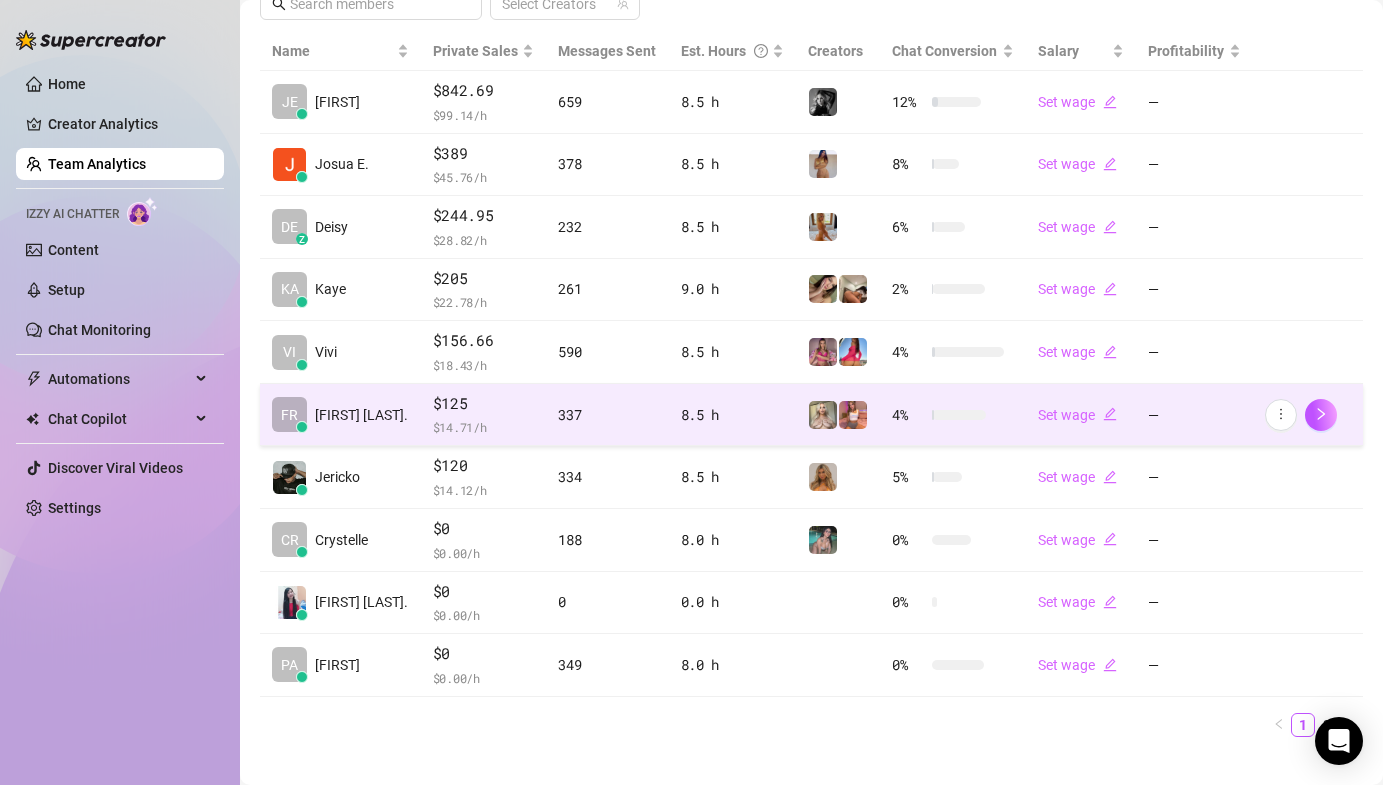 scroll, scrollTop: 447, scrollLeft: 0, axis: vertical 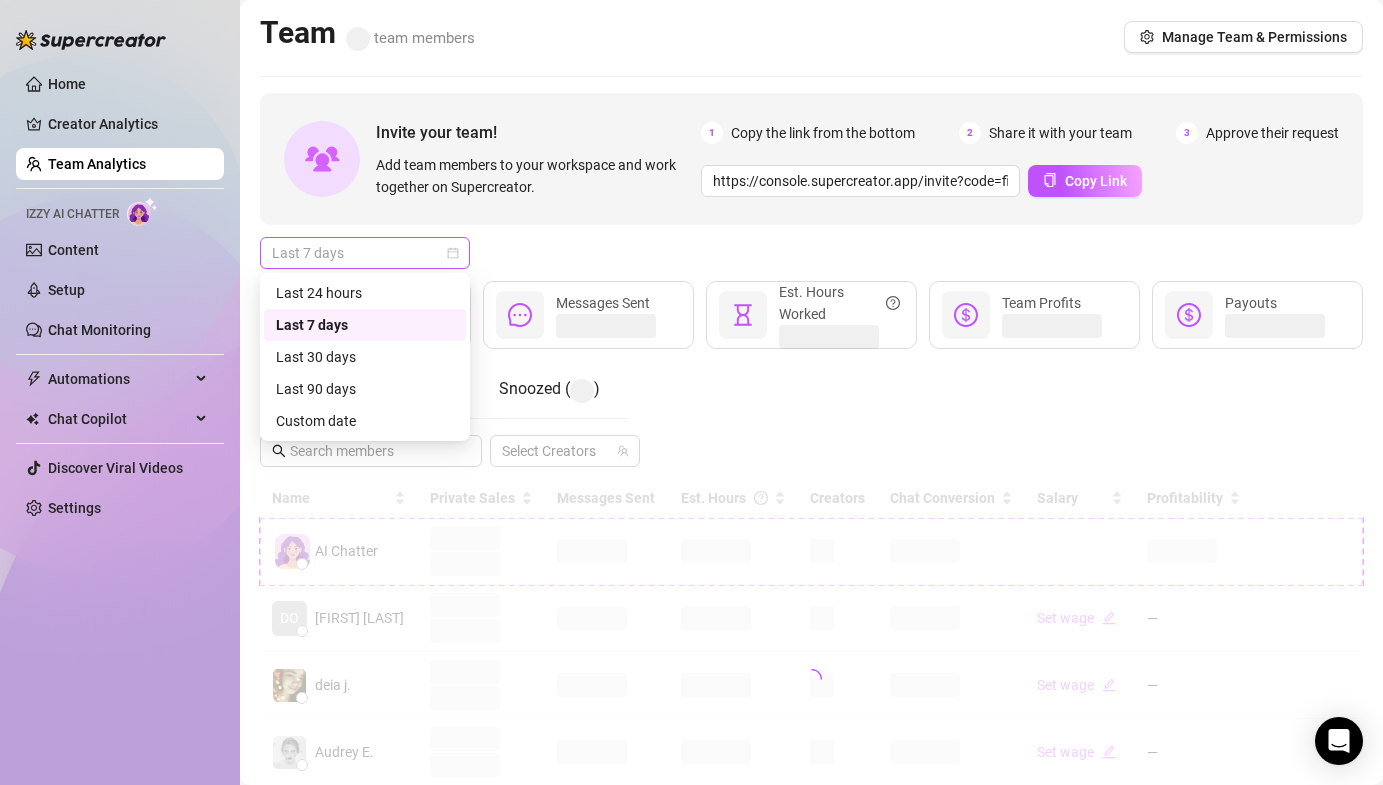click on "Last 7 days" at bounding box center [365, 253] 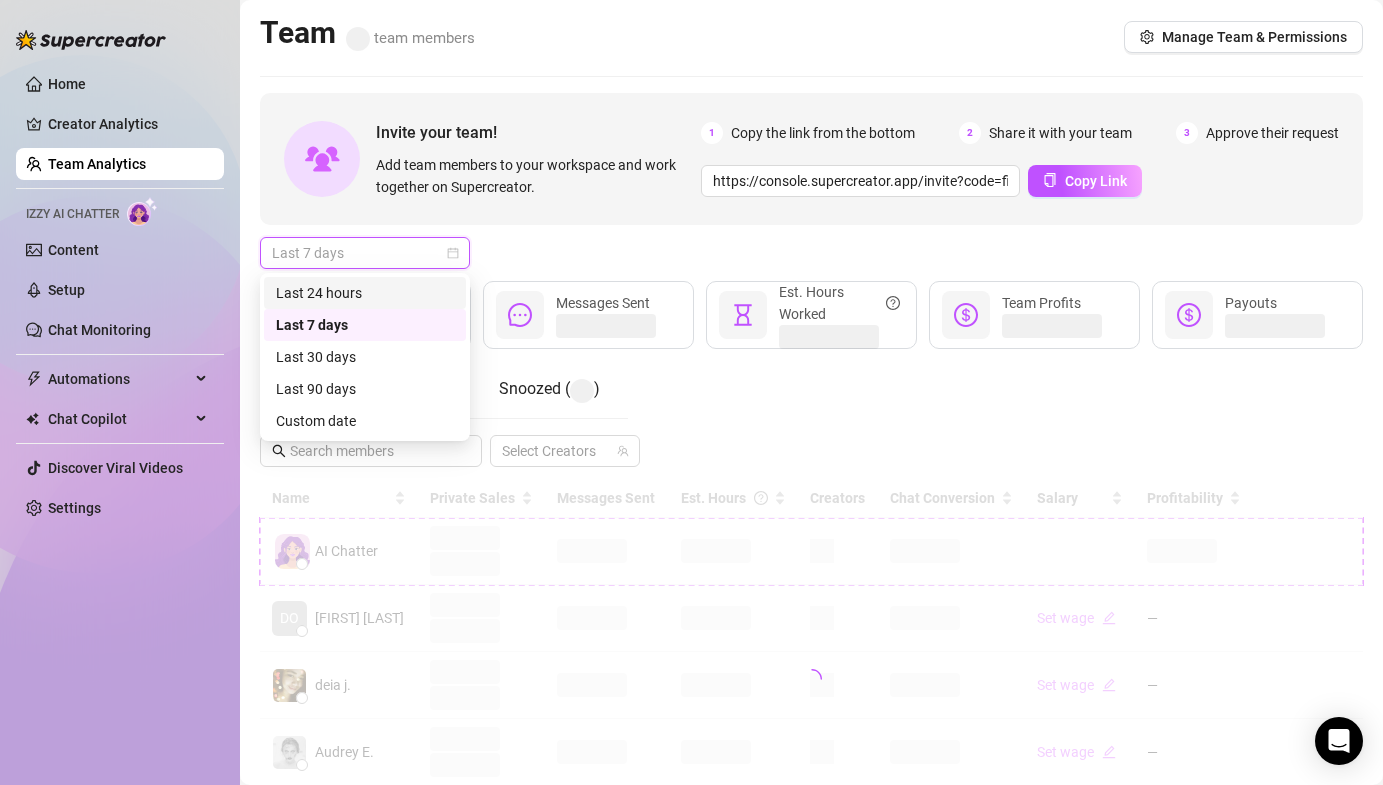 click on "Last 24 hours" at bounding box center (365, 293) 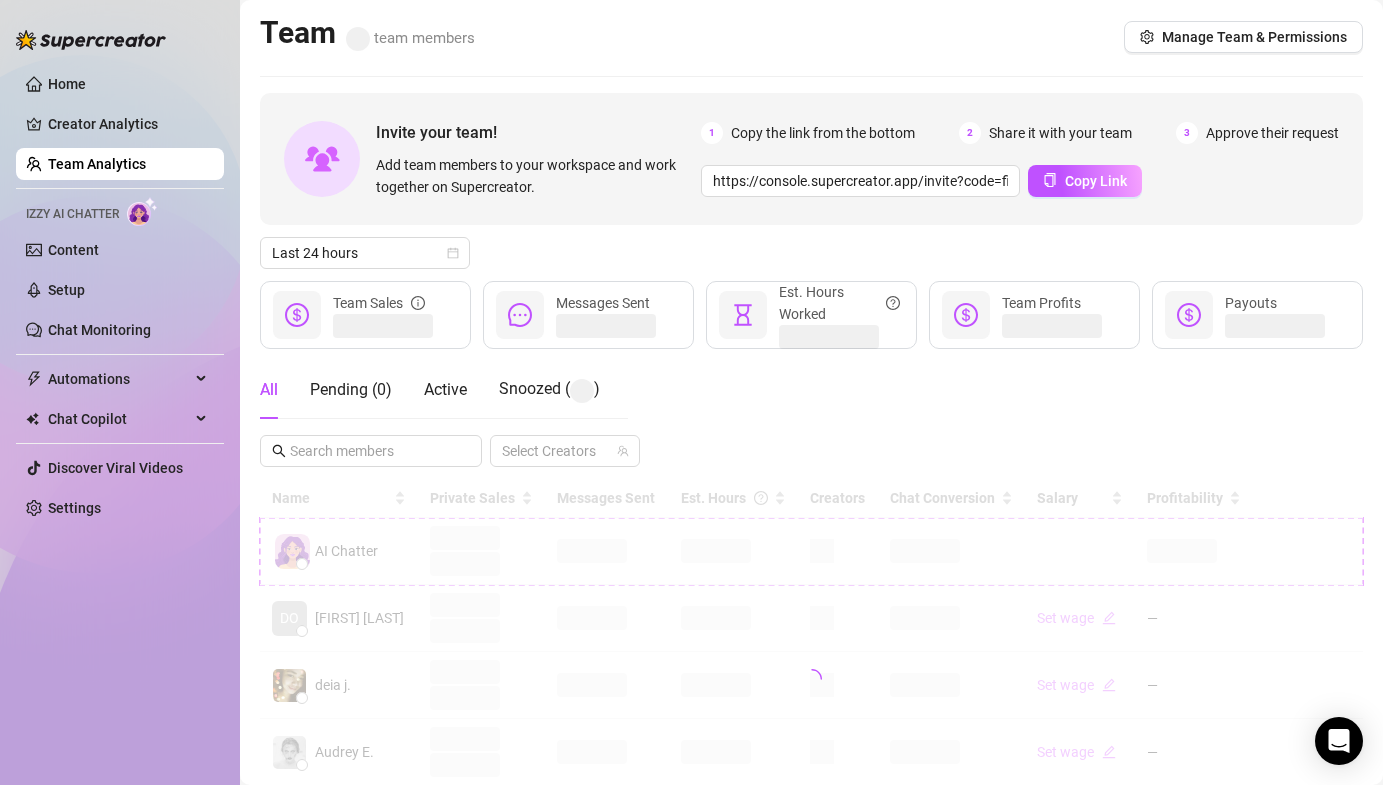 click on "Last 24 hours" at bounding box center (811, 253) 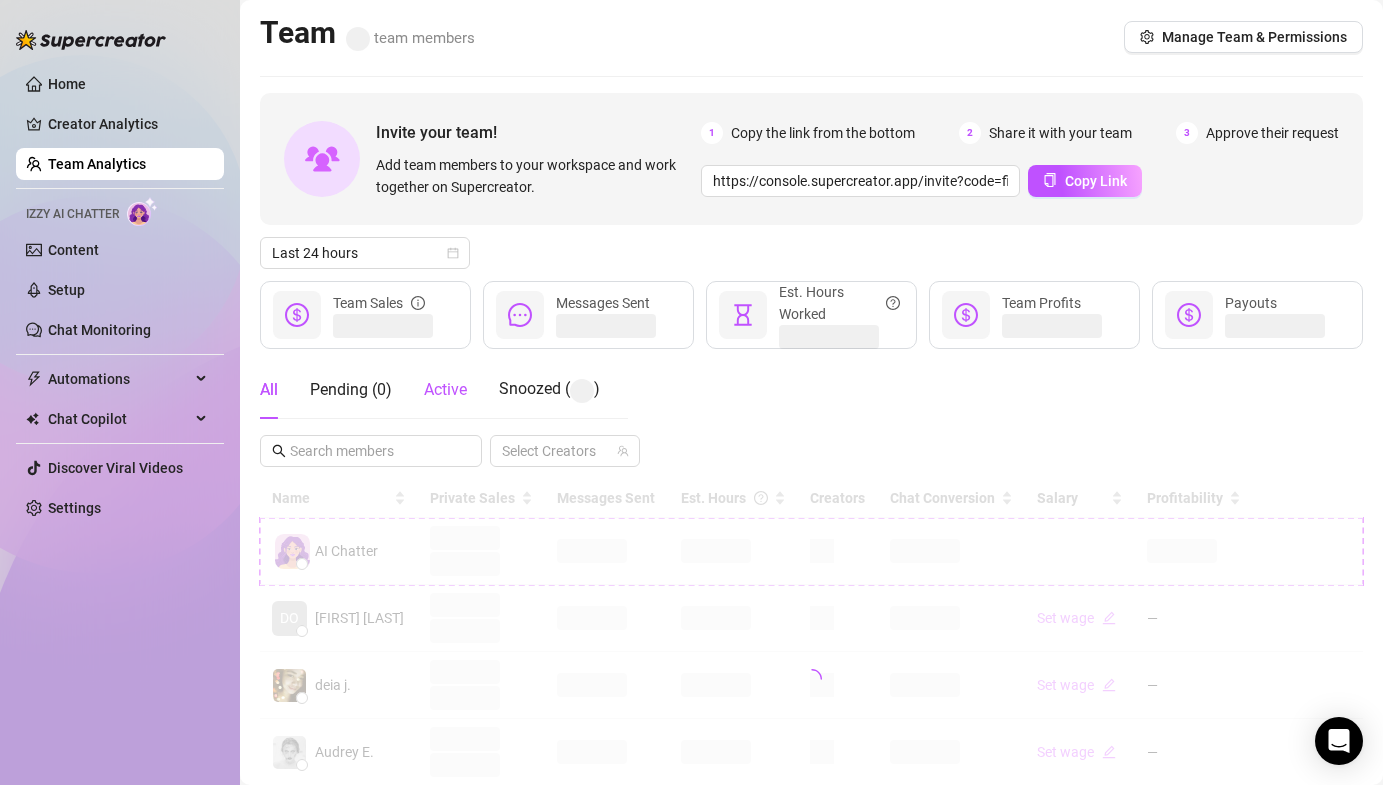 click on "Active" at bounding box center (445, 390) 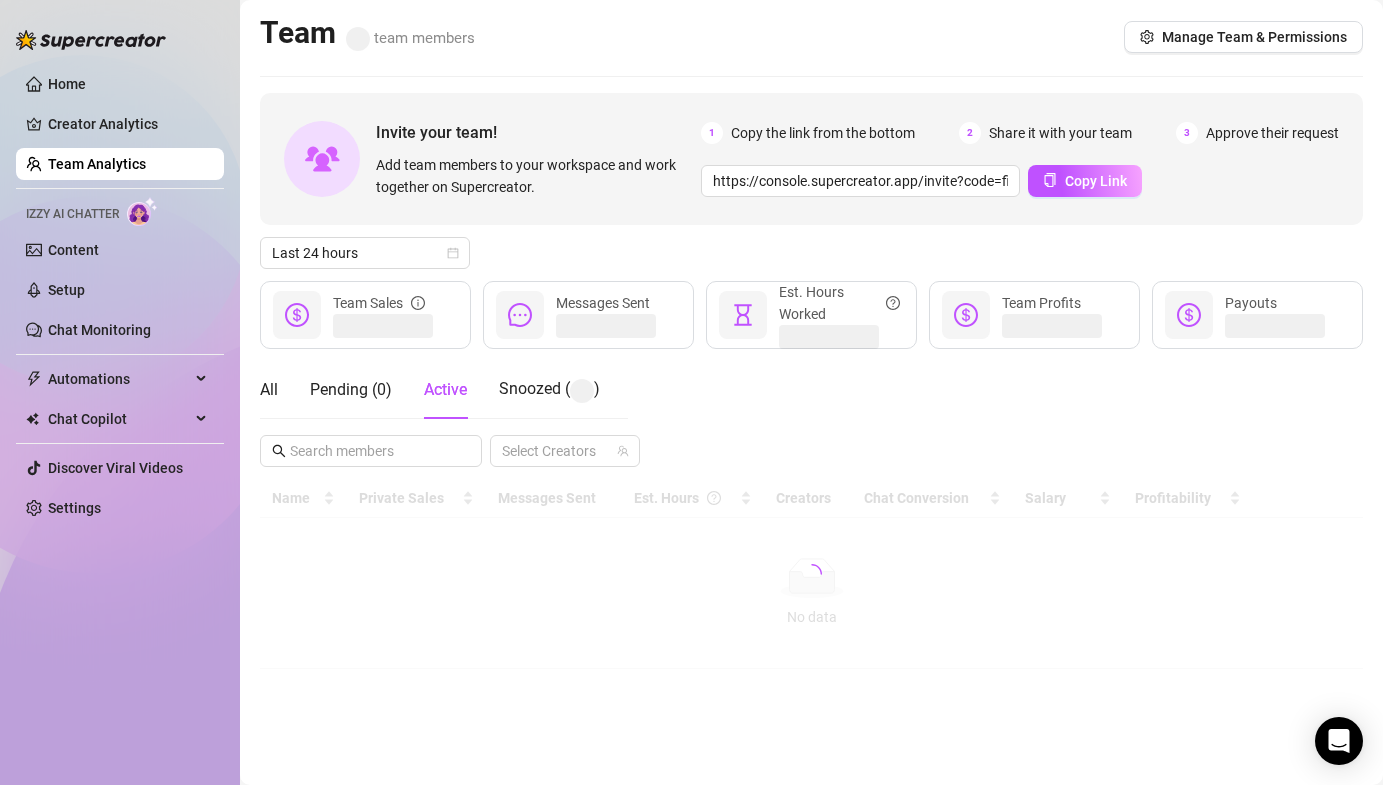 click on "Home Creator Analytics   Team Analytics Izzy AI Chatter Content Setup Chat Monitoring Automations Chat Copilot Discover Viral Videos Settings Izzy AI Chatter" at bounding box center [120, 383] 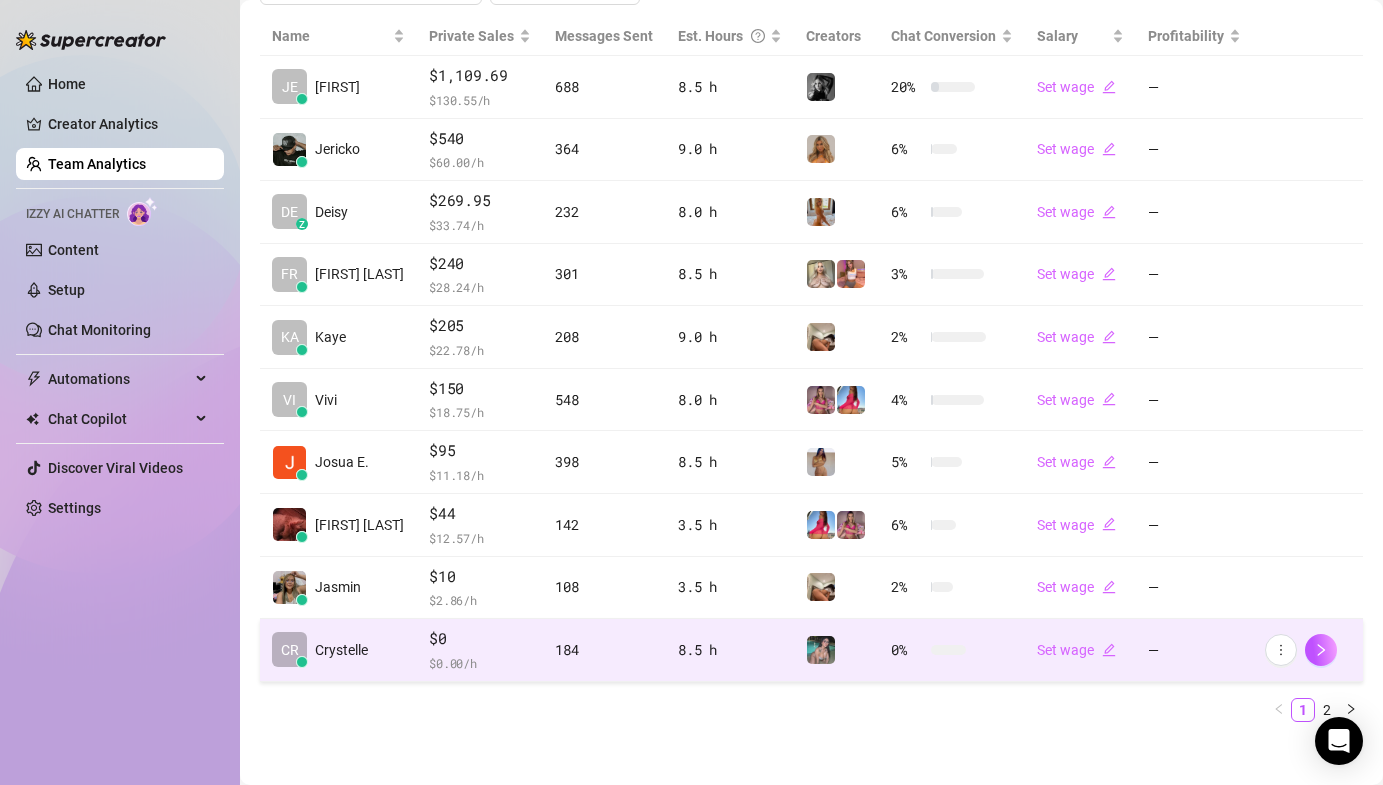 scroll, scrollTop: 472, scrollLeft: 0, axis: vertical 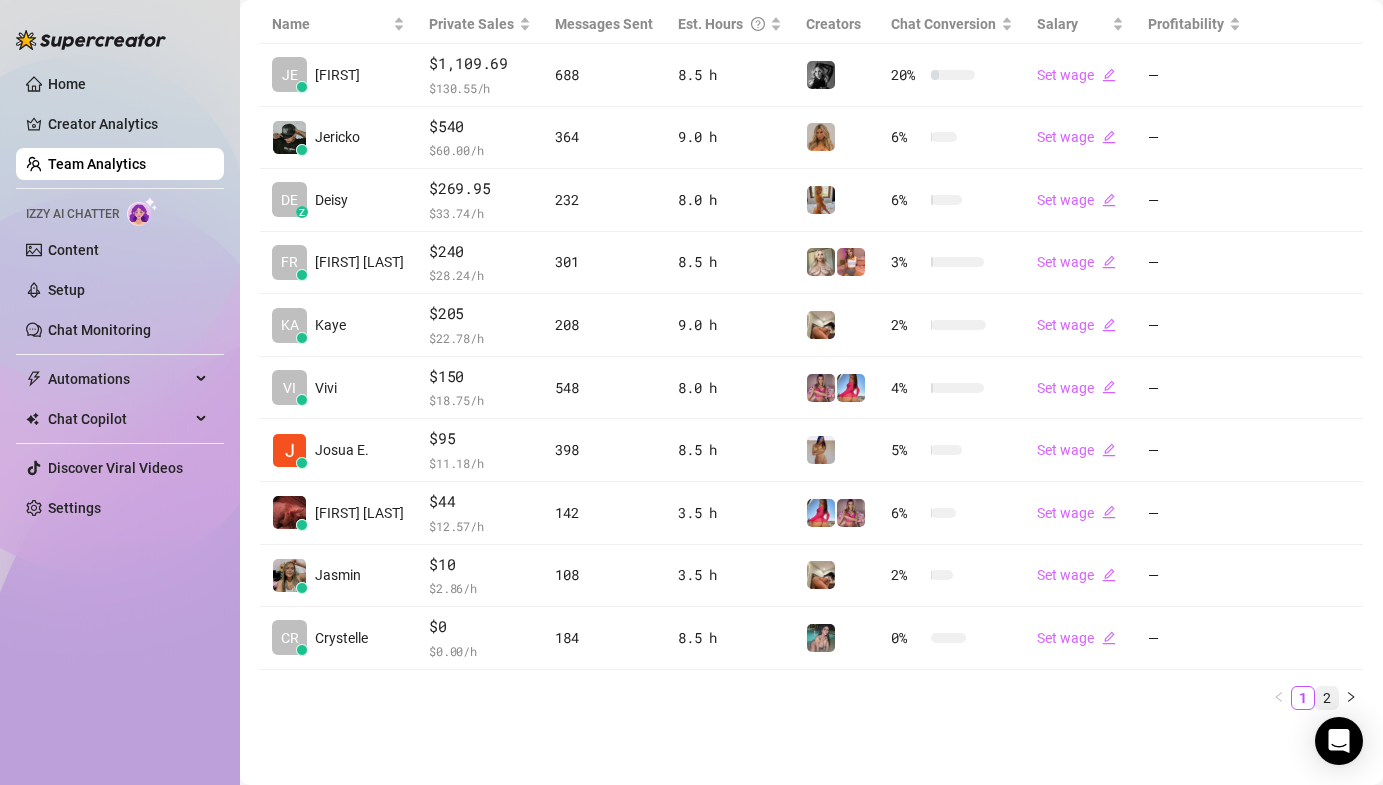 click on "2" at bounding box center (1327, 698) 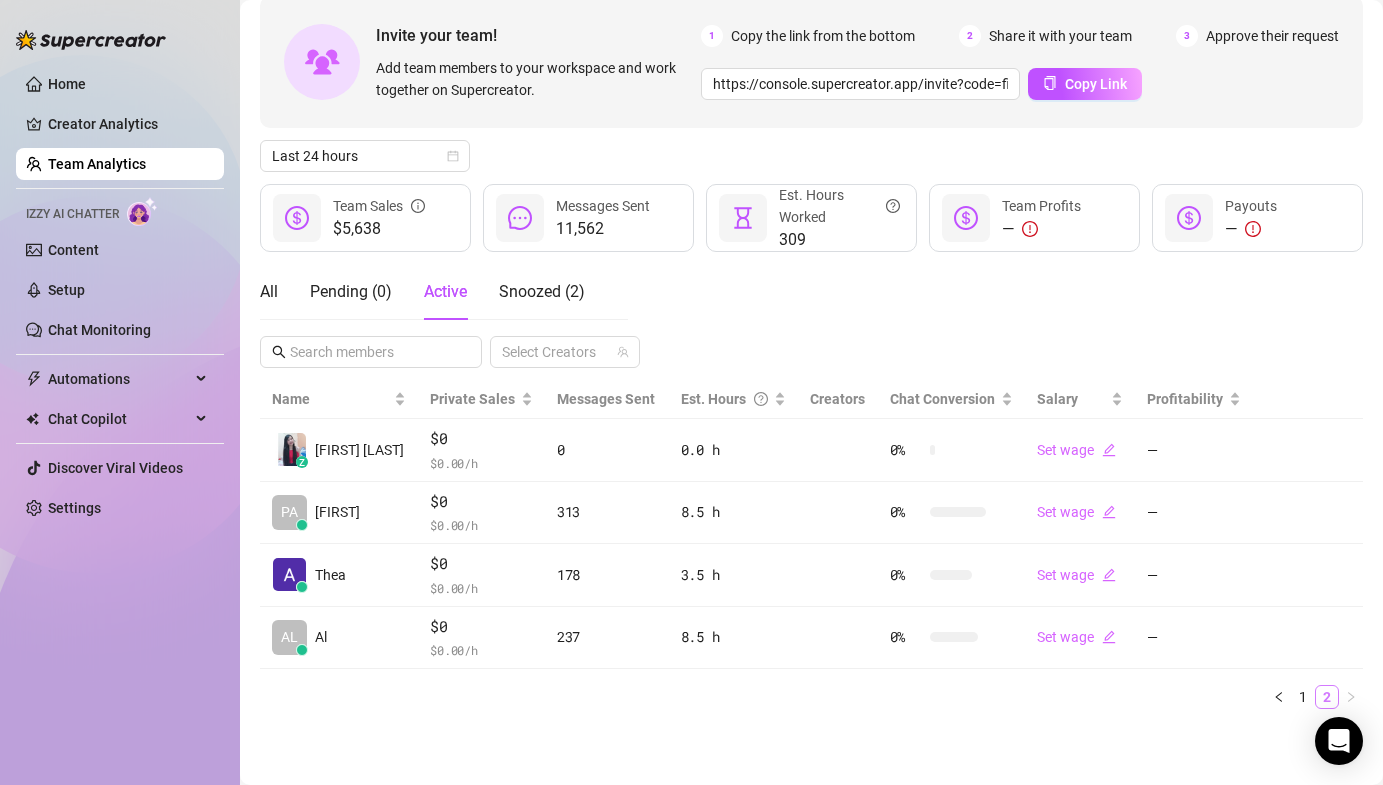 scroll, scrollTop: 97, scrollLeft: 0, axis: vertical 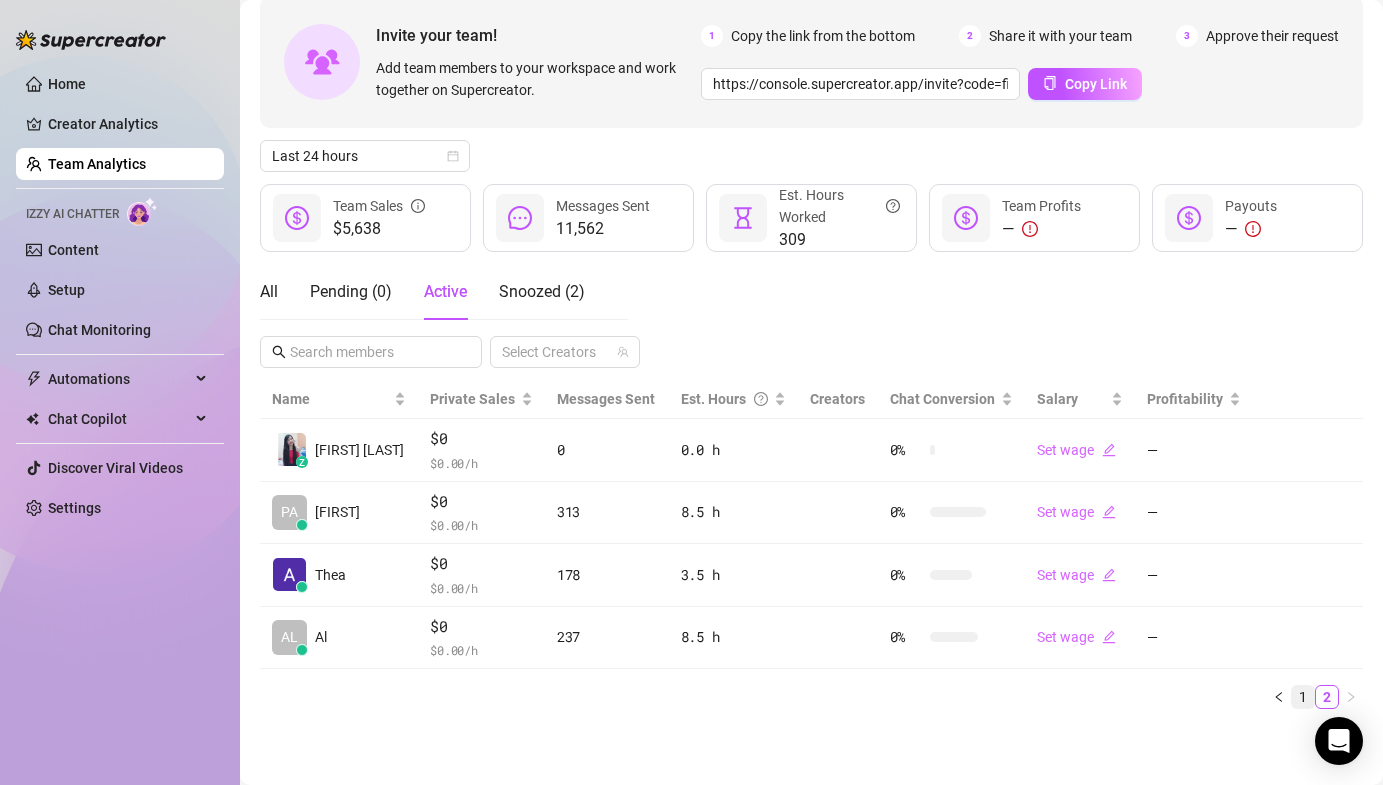 click on "1" at bounding box center [1303, 697] 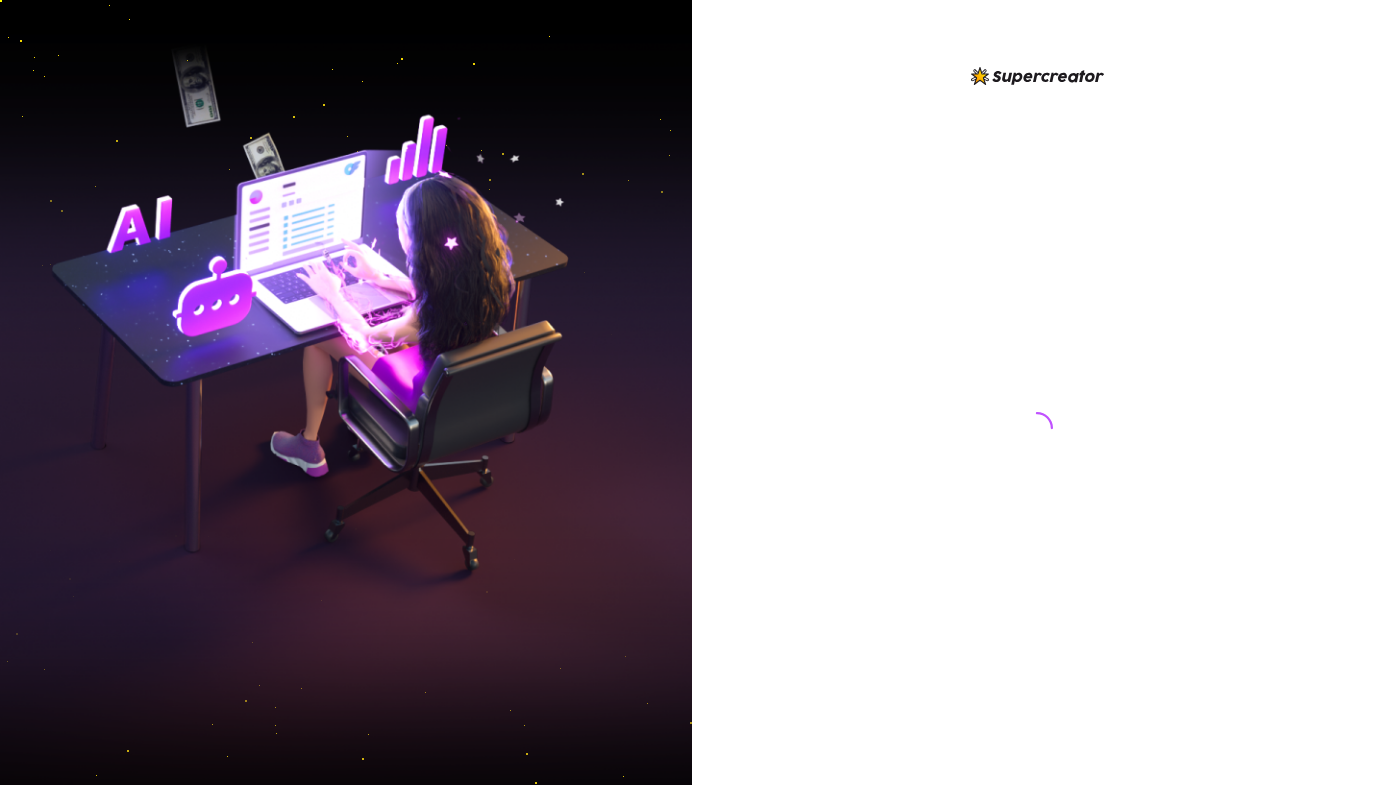 scroll, scrollTop: 0, scrollLeft: 0, axis: both 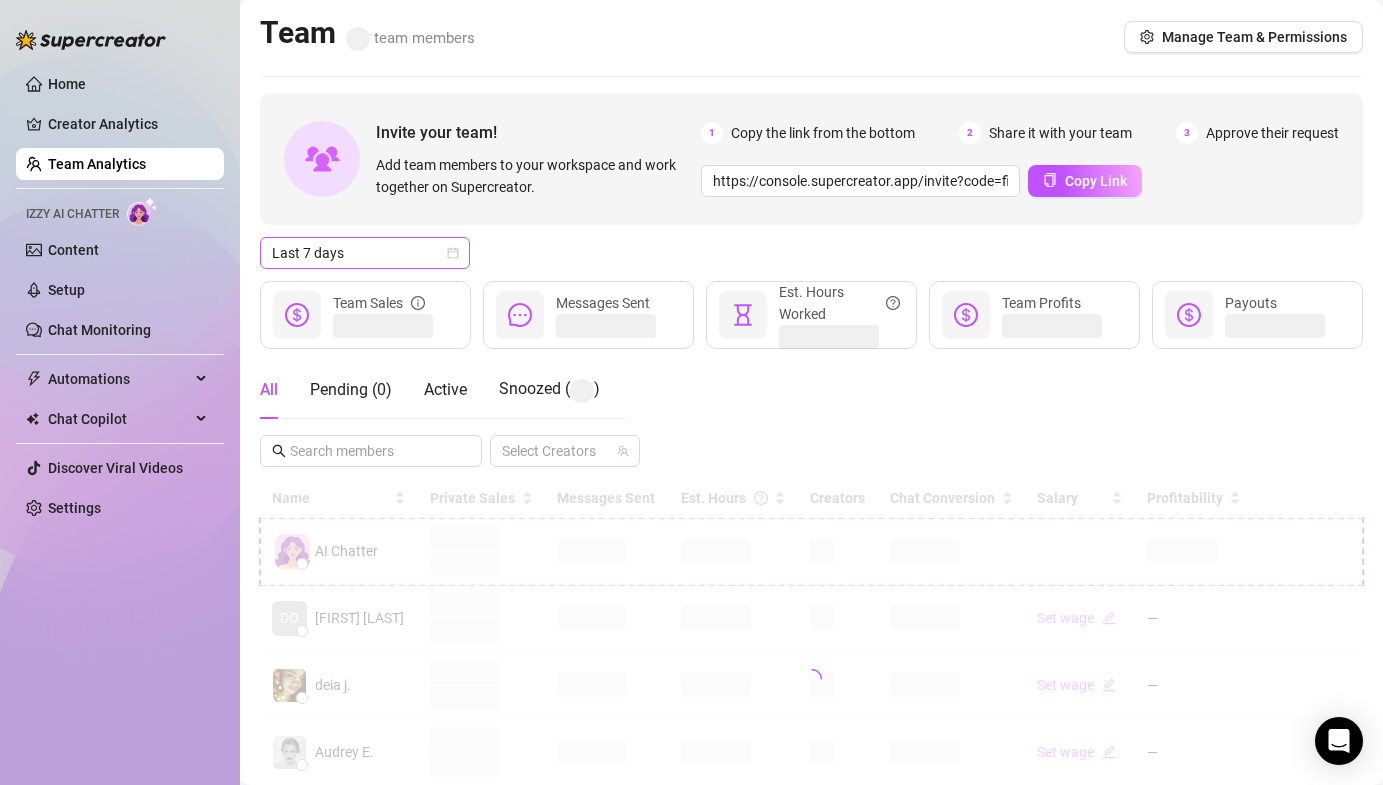 click on "Last 7 days" at bounding box center (365, 253) 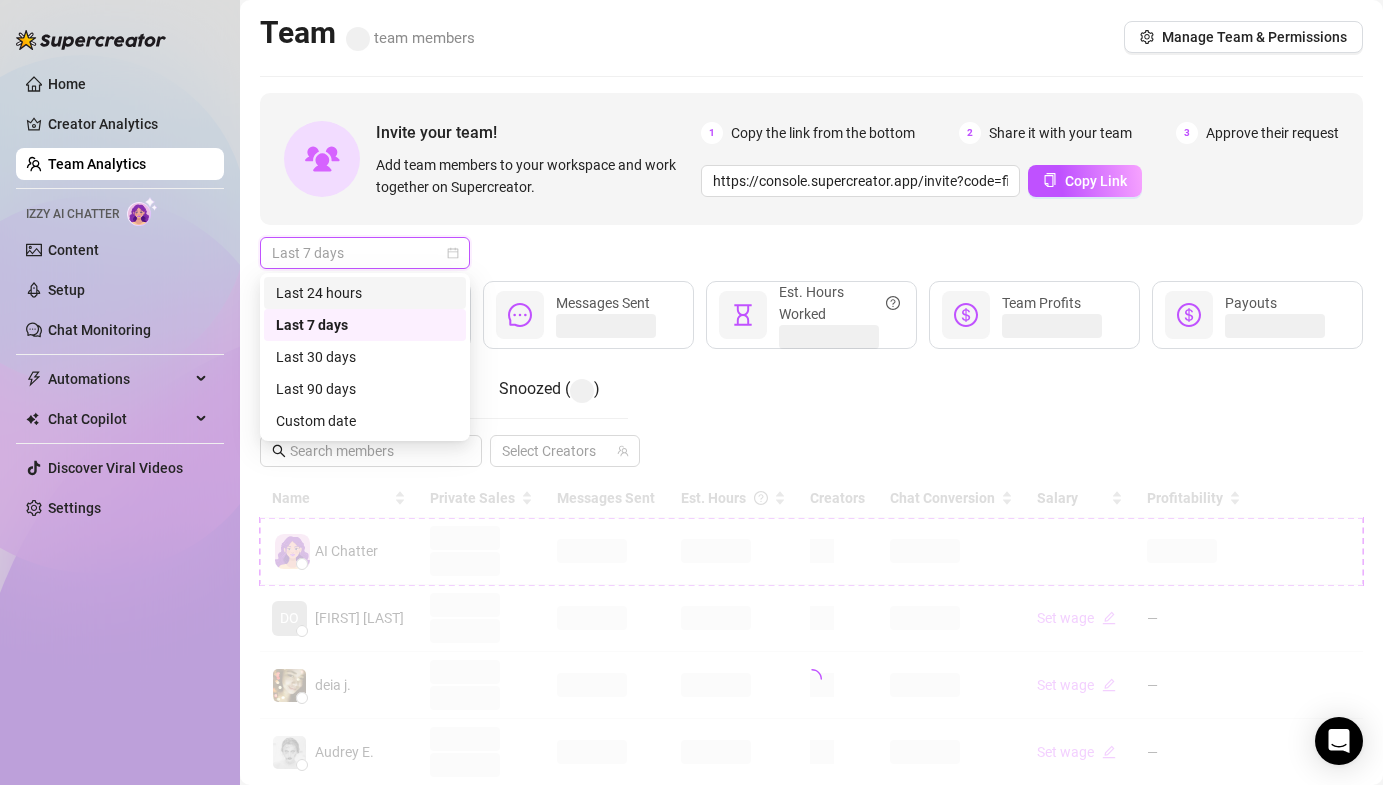click on "Last 24 hours" at bounding box center (365, 293) 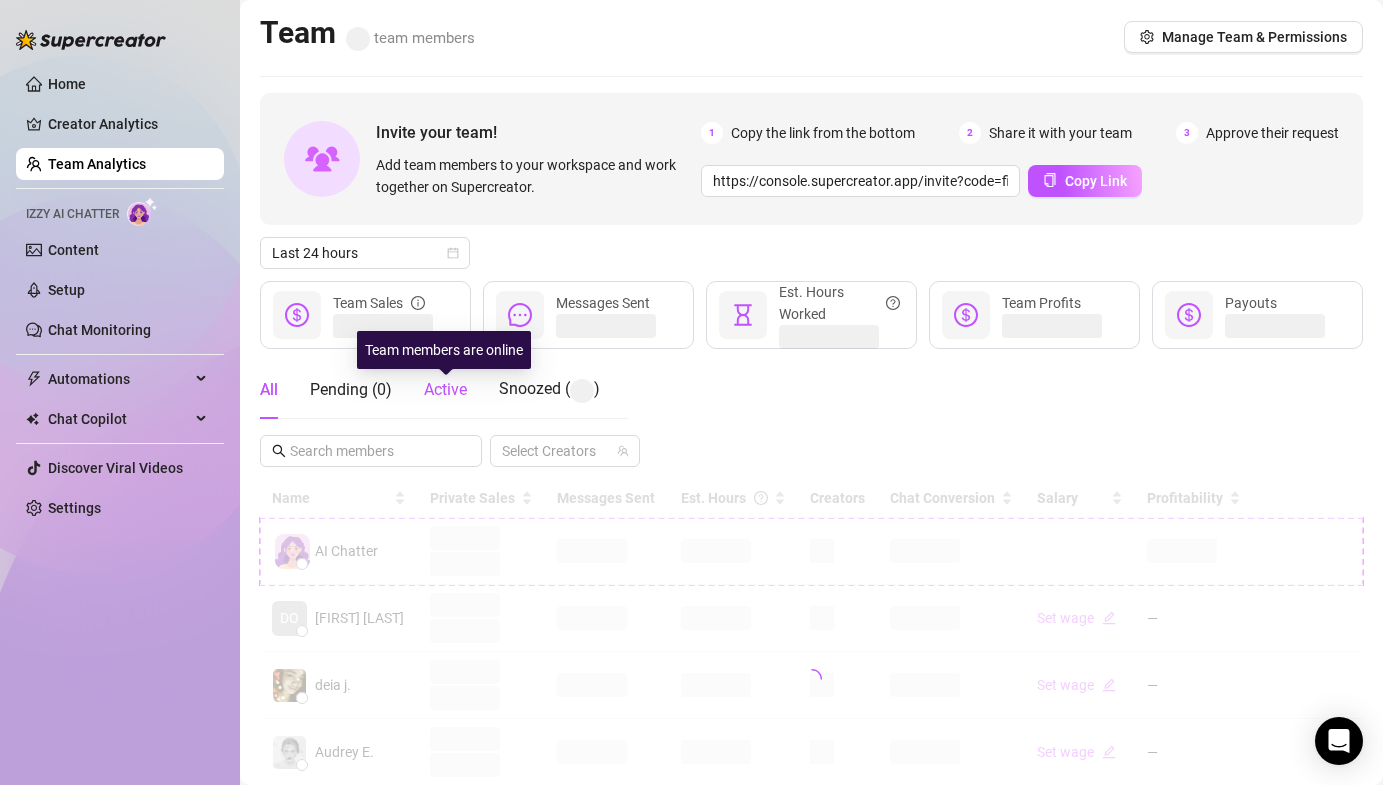 click on "Active" at bounding box center (445, 389) 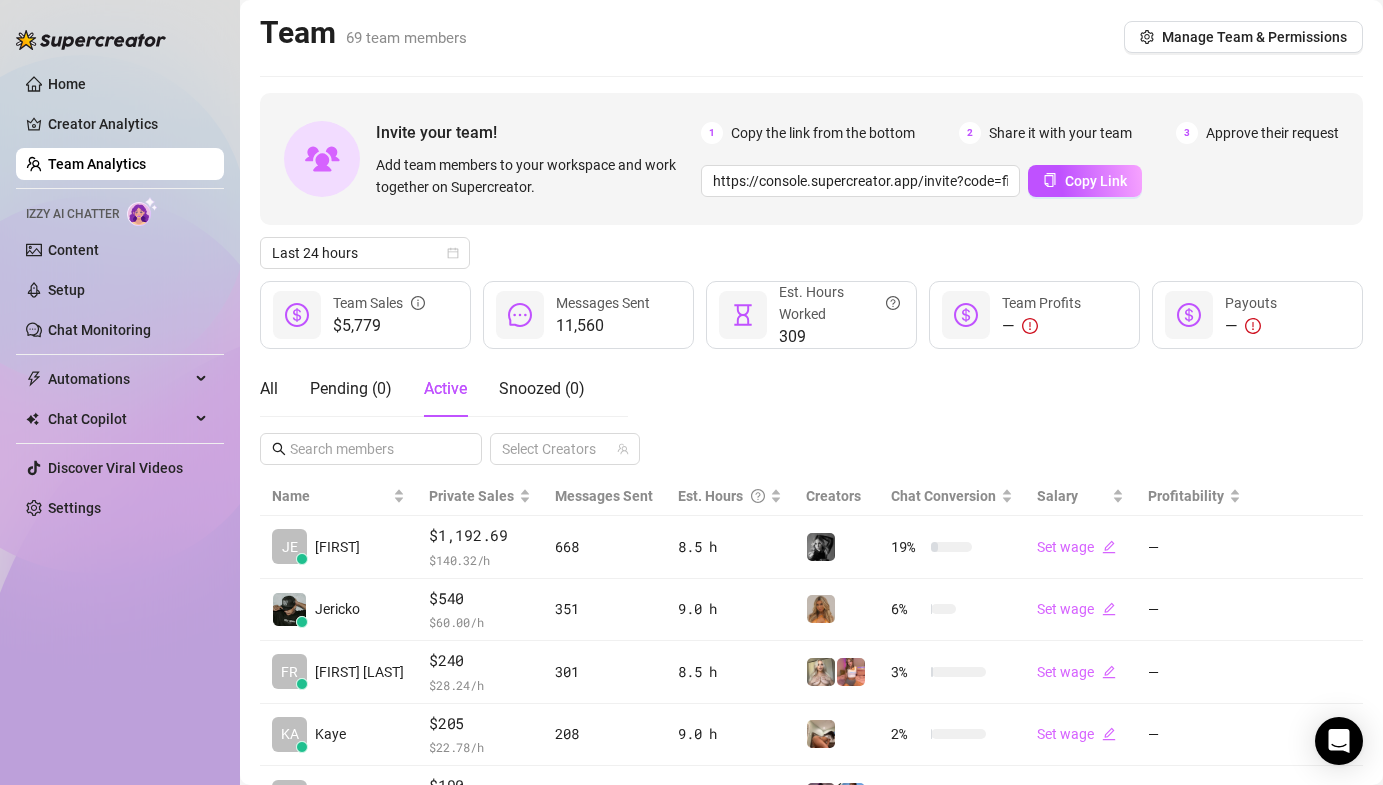 click on "All Pending ( 0 ) Active Snoozed ( 0 )   Select Creators" at bounding box center (811, 413) 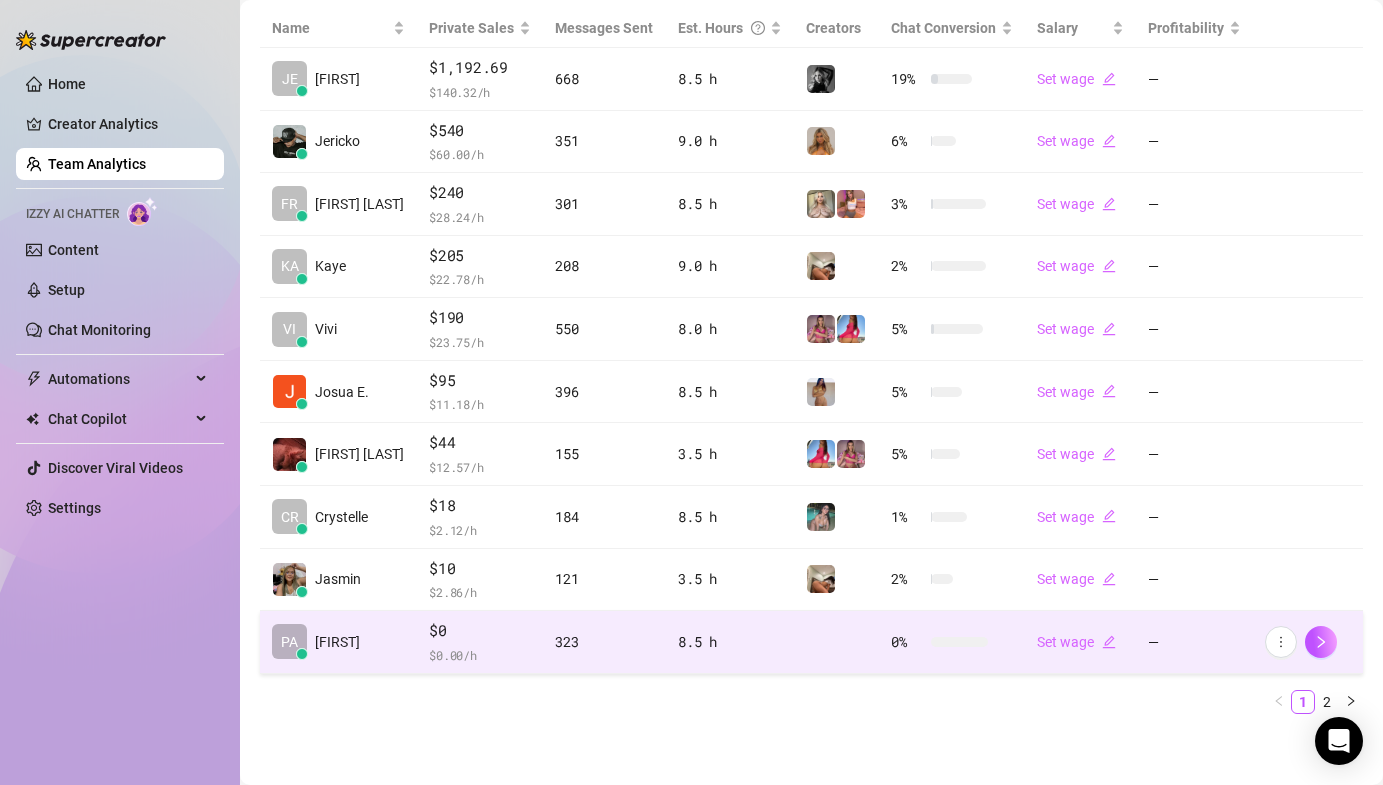 scroll, scrollTop: 469, scrollLeft: 0, axis: vertical 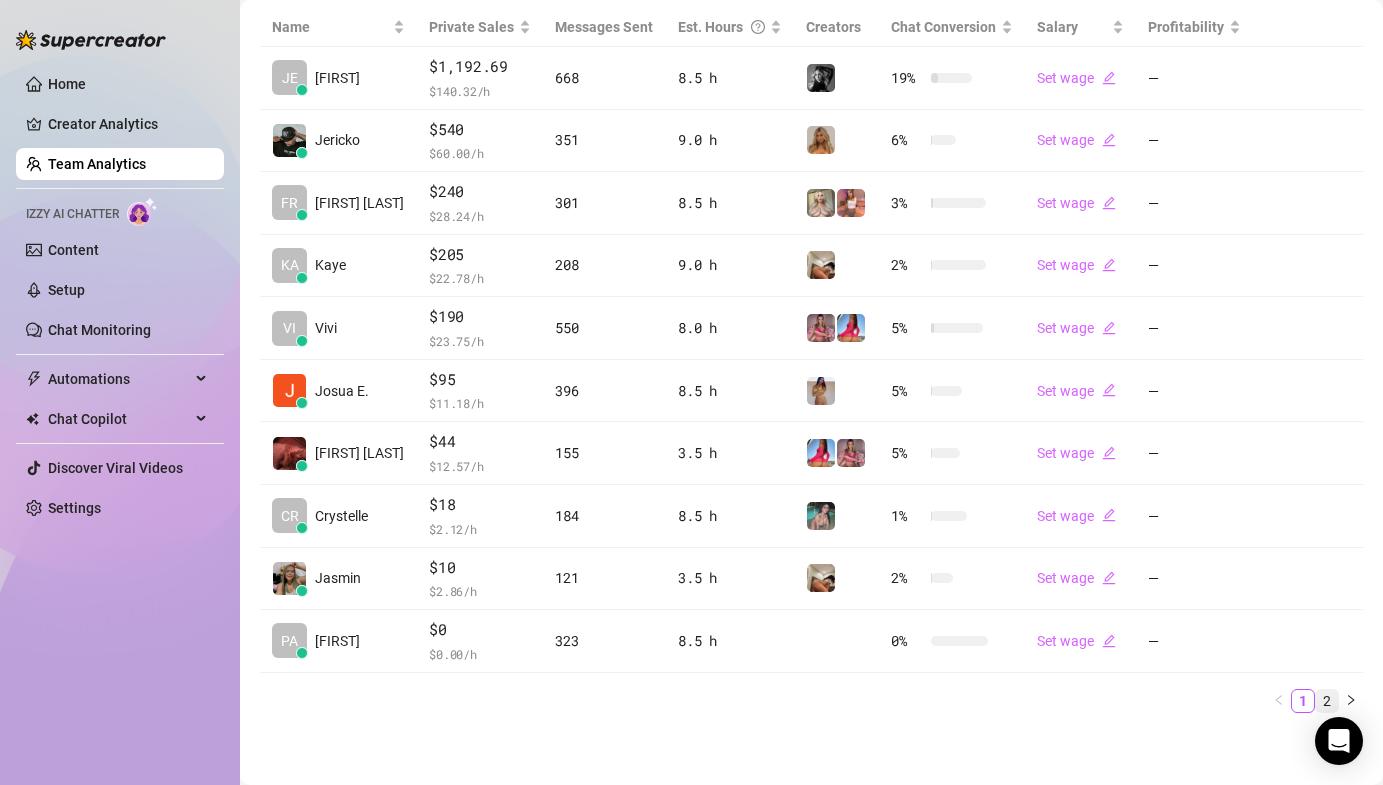 click on "2" at bounding box center (1327, 701) 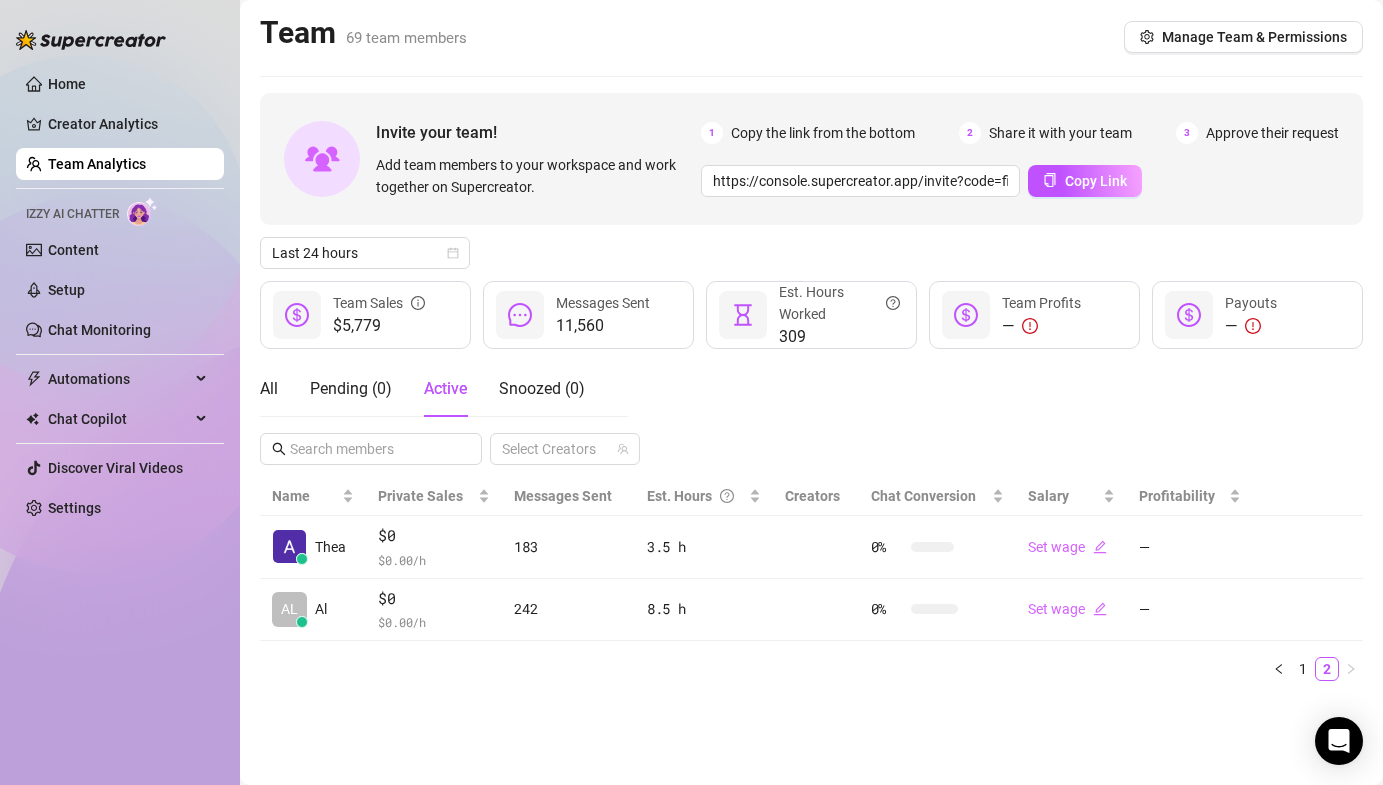 scroll, scrollTop: 0, scrollLeft: 0, axis: both 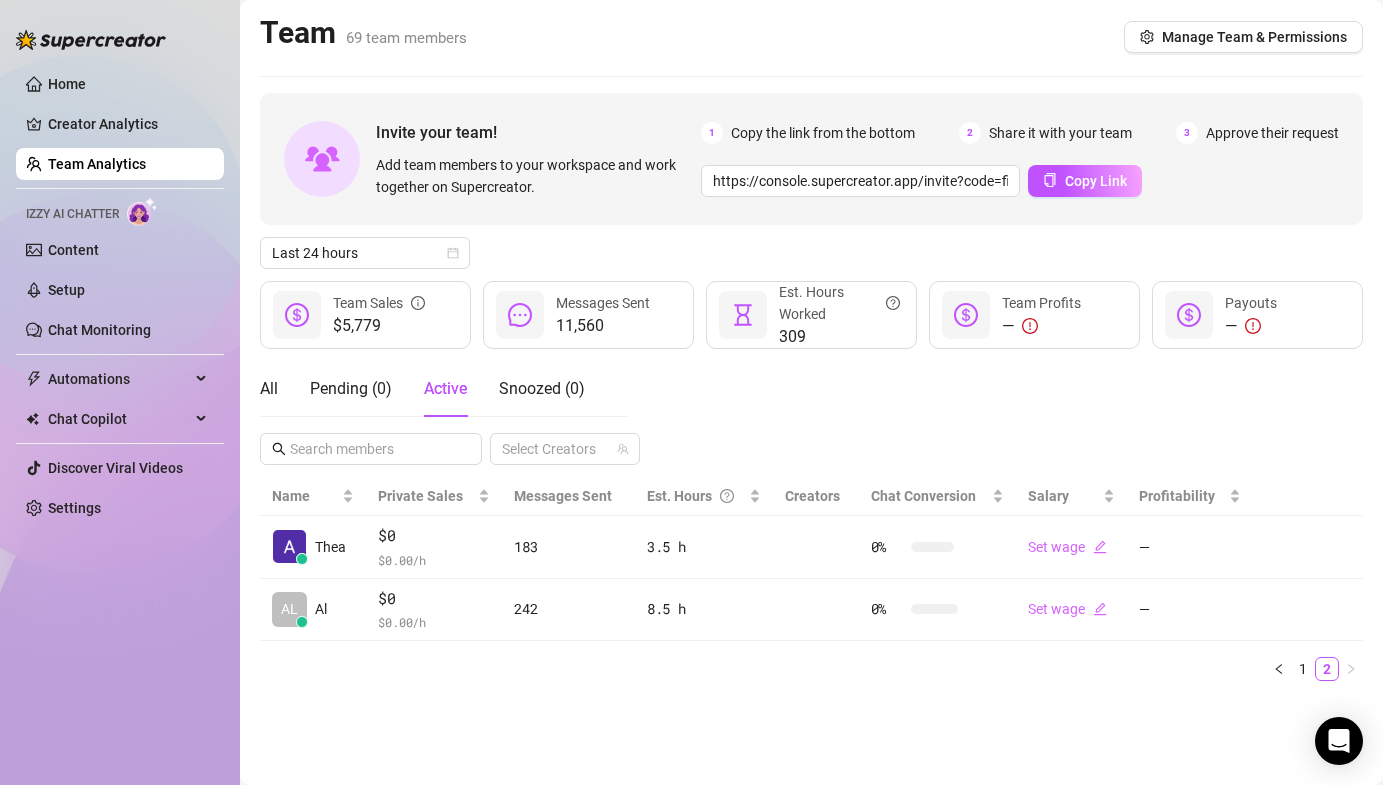 click on "Team 69   team members Manage Team & Permissions Invite your team! Add team members to your workspace and work together on Supercreator. 1 Copy the link from the bottom 2 Share it with your team 3 Approve their request https://console.supercreator.app/invite?code=fibzx3jJrgPbWdJEkEN3sg7x35T2&workspace=222%20Mgmt%20 Copy Link Last 24 hours $5,779 Team Sales 11,560 Messages Sent 309 Est. Hours Worked — Team Profits — Payouts All Pending ( 0 ) Active Snoozed ( 0 )   Select Creators Name Private Sales Messages Sent Est. Hours  Creators Chat Conversion Salary Profitability Thea $0 $ 0.00 /h 183 3.5 h 0 % Set wage — AL Al $0 $ 0.00 /h 242 8.5 h 0 % Set wage — 1 2" at bounding box center [811, 392] 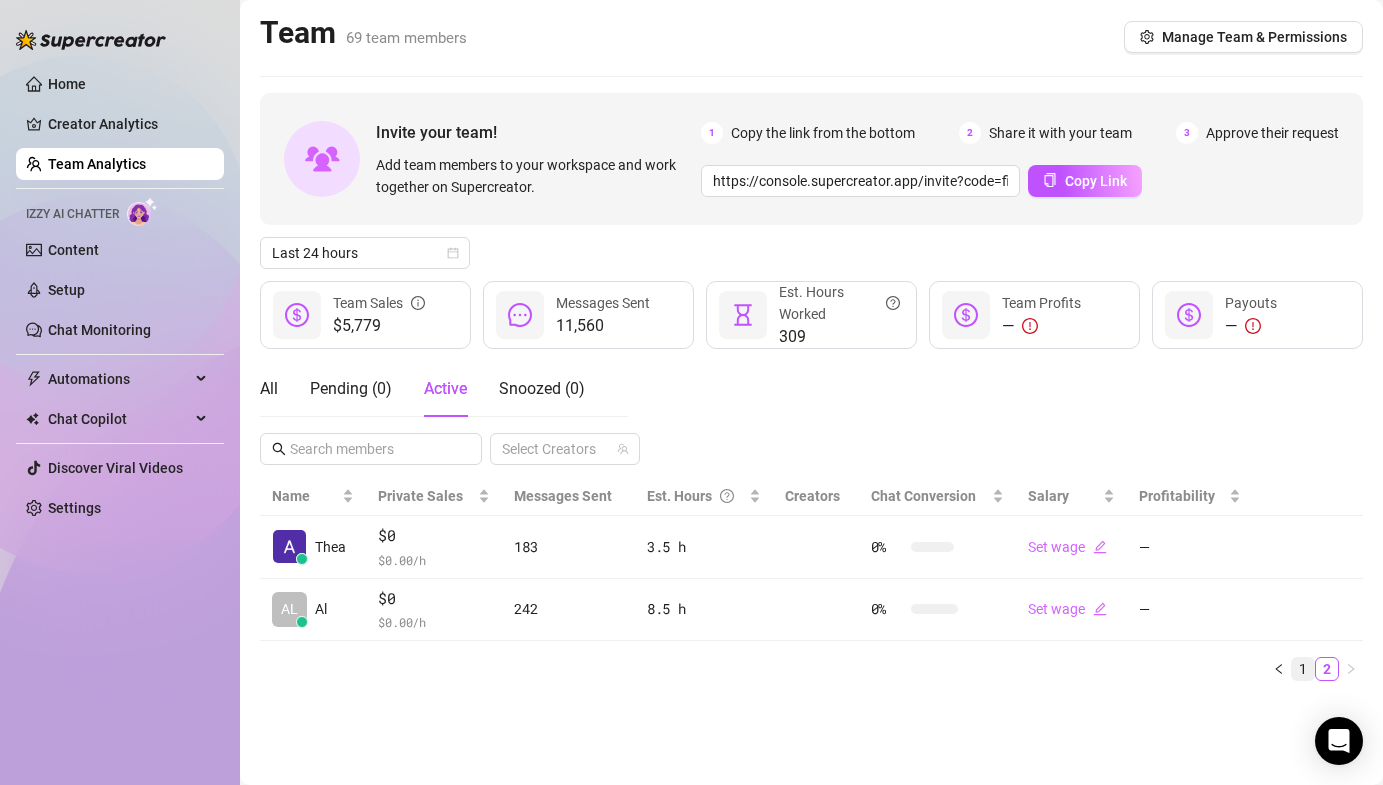 click on "1" at bounding box center [1303, 669] 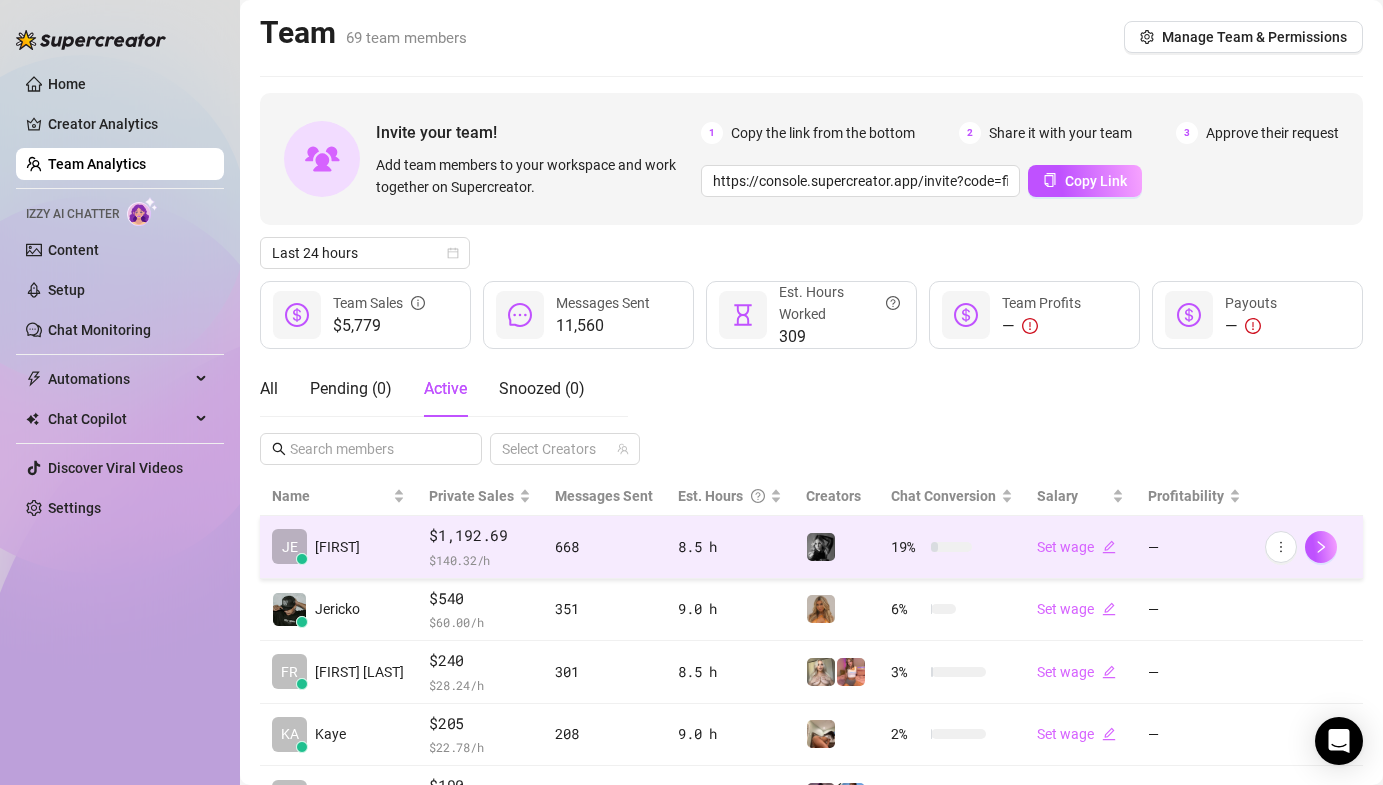 scroll, scrollTop: 380, scrollLeft: 0, axis: vertical 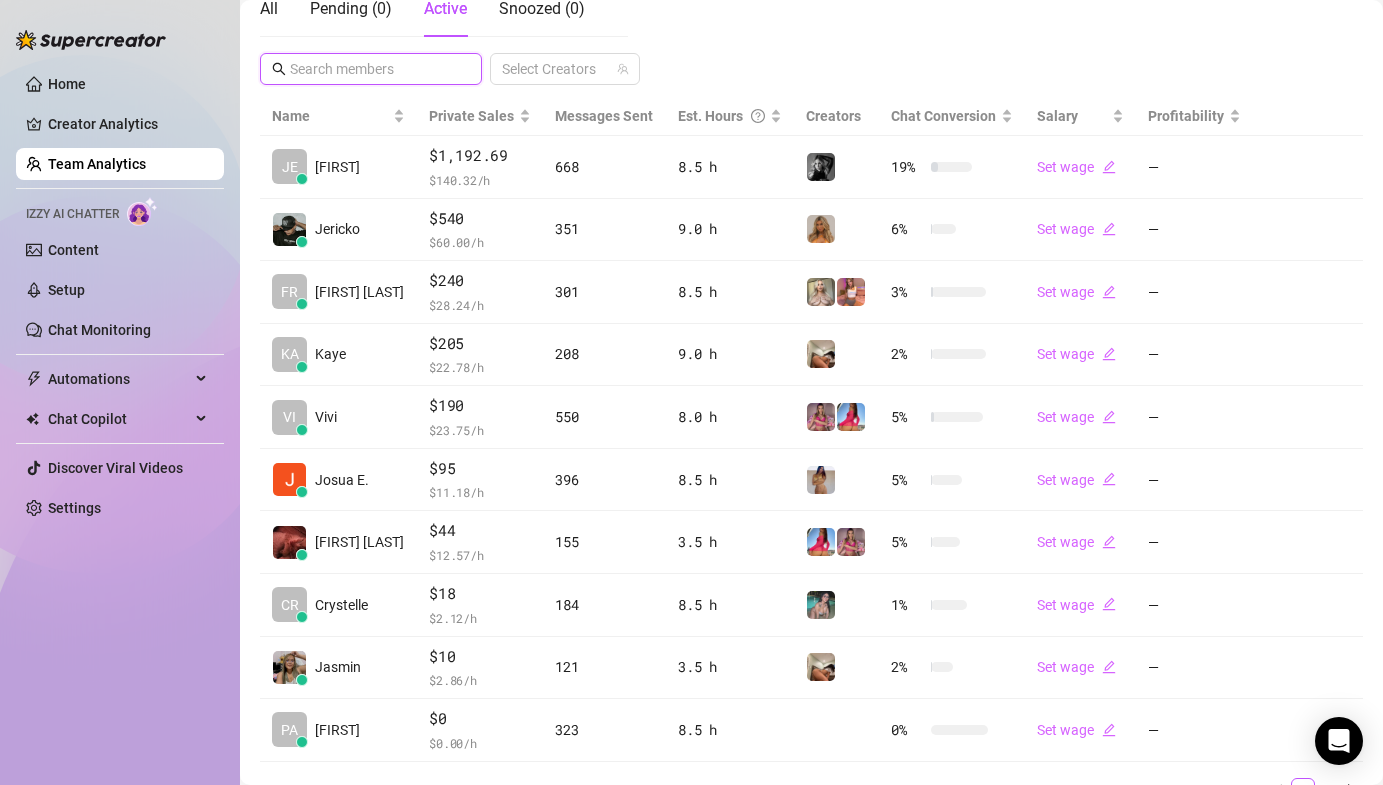 click at bounding box center [372, 69] 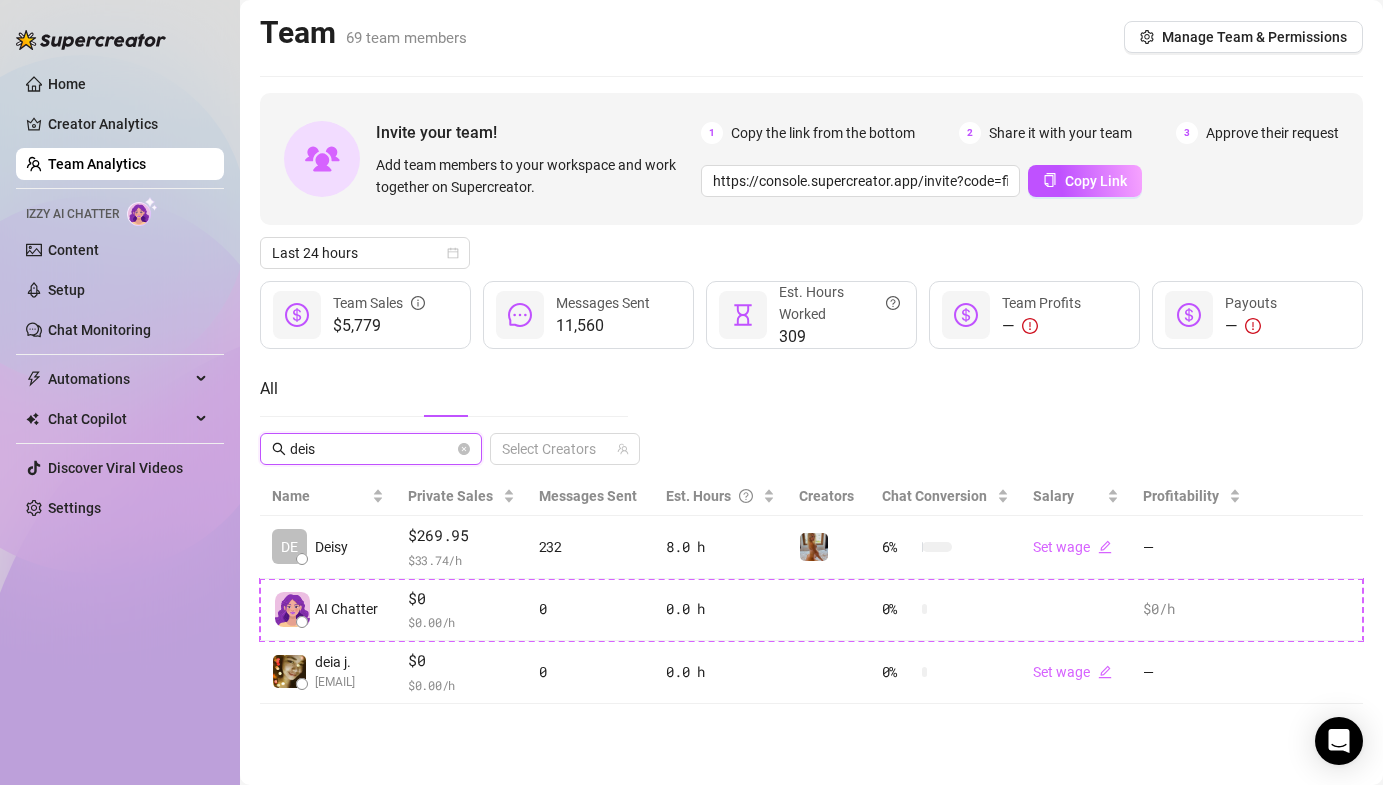 scroll, scrollTop: 0, scrollLeft: 0, axis: both 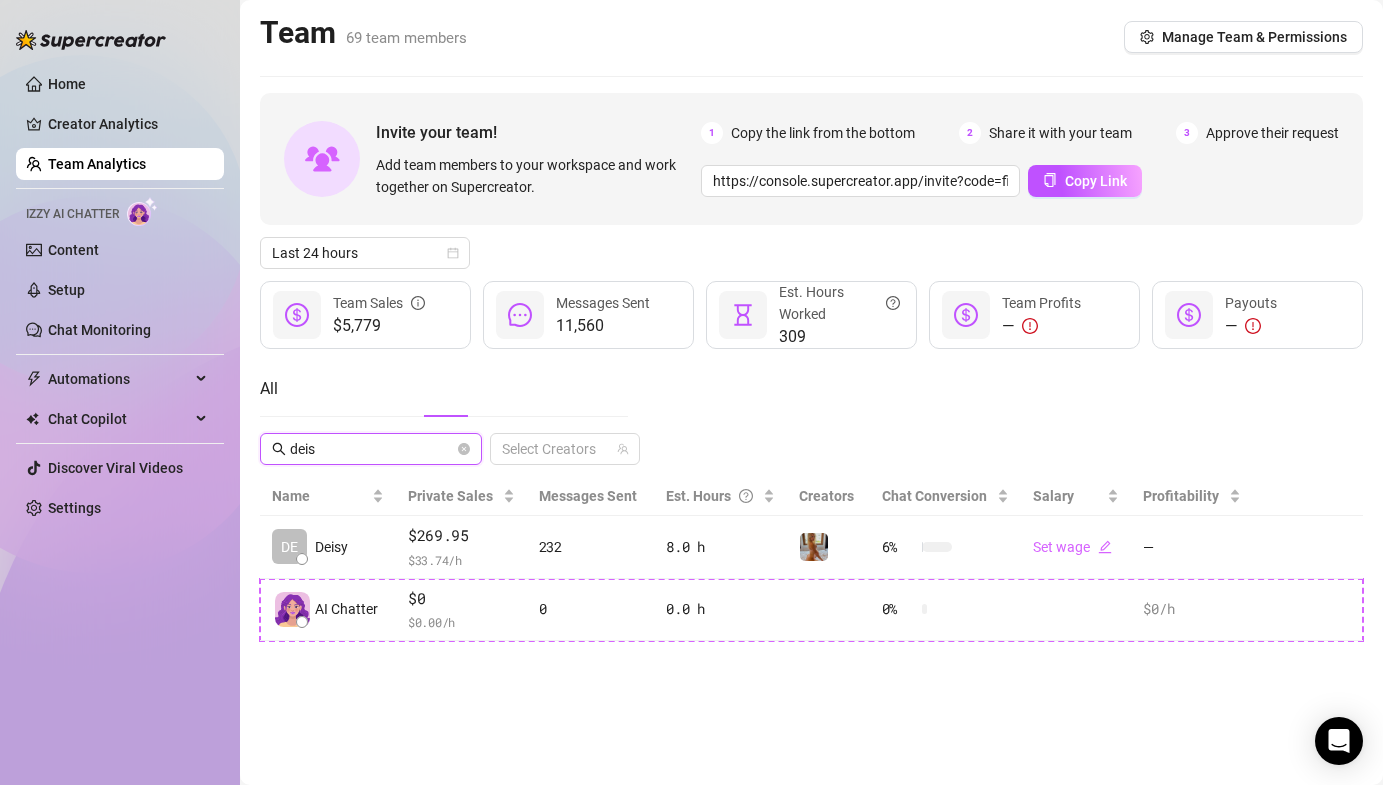 type on "deis" 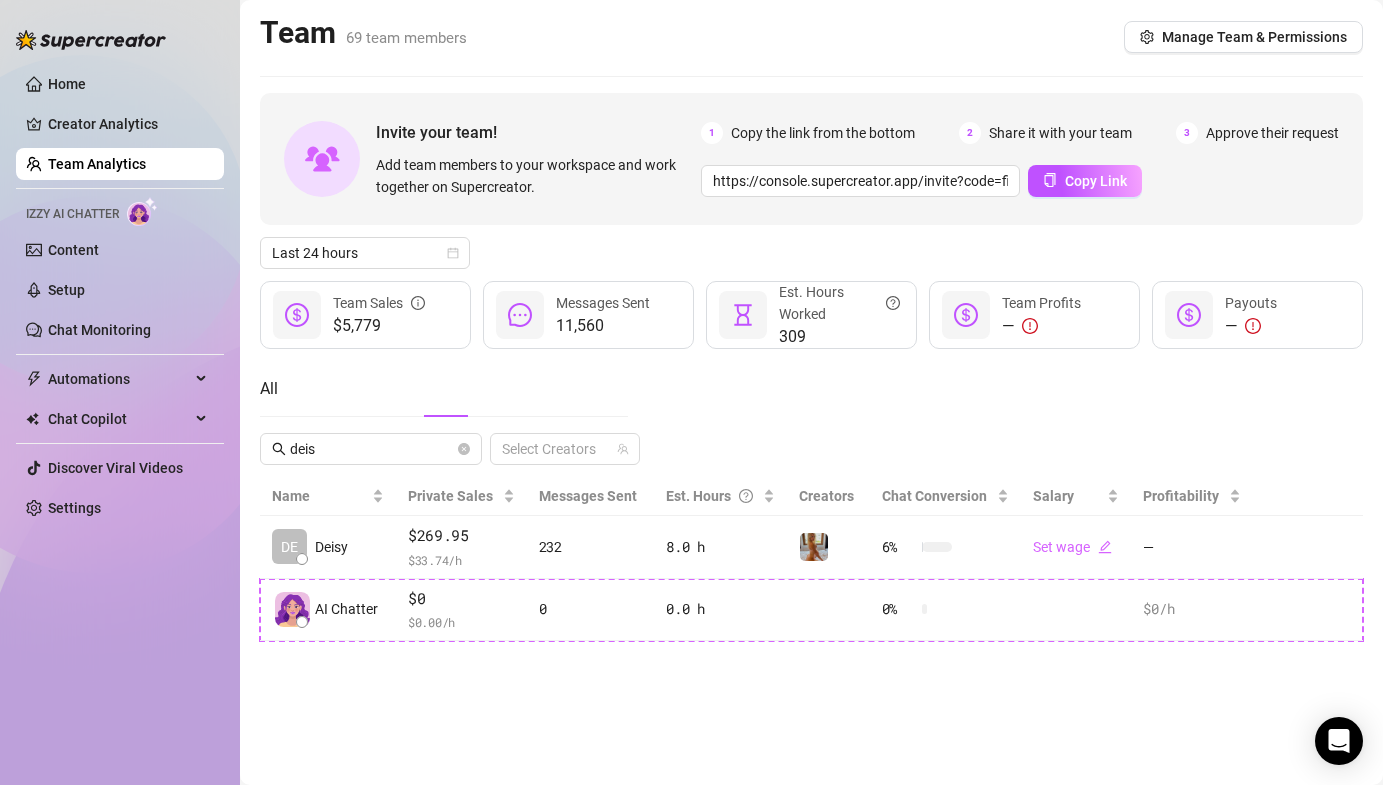 click on "All" at bounding box center (444, 389) 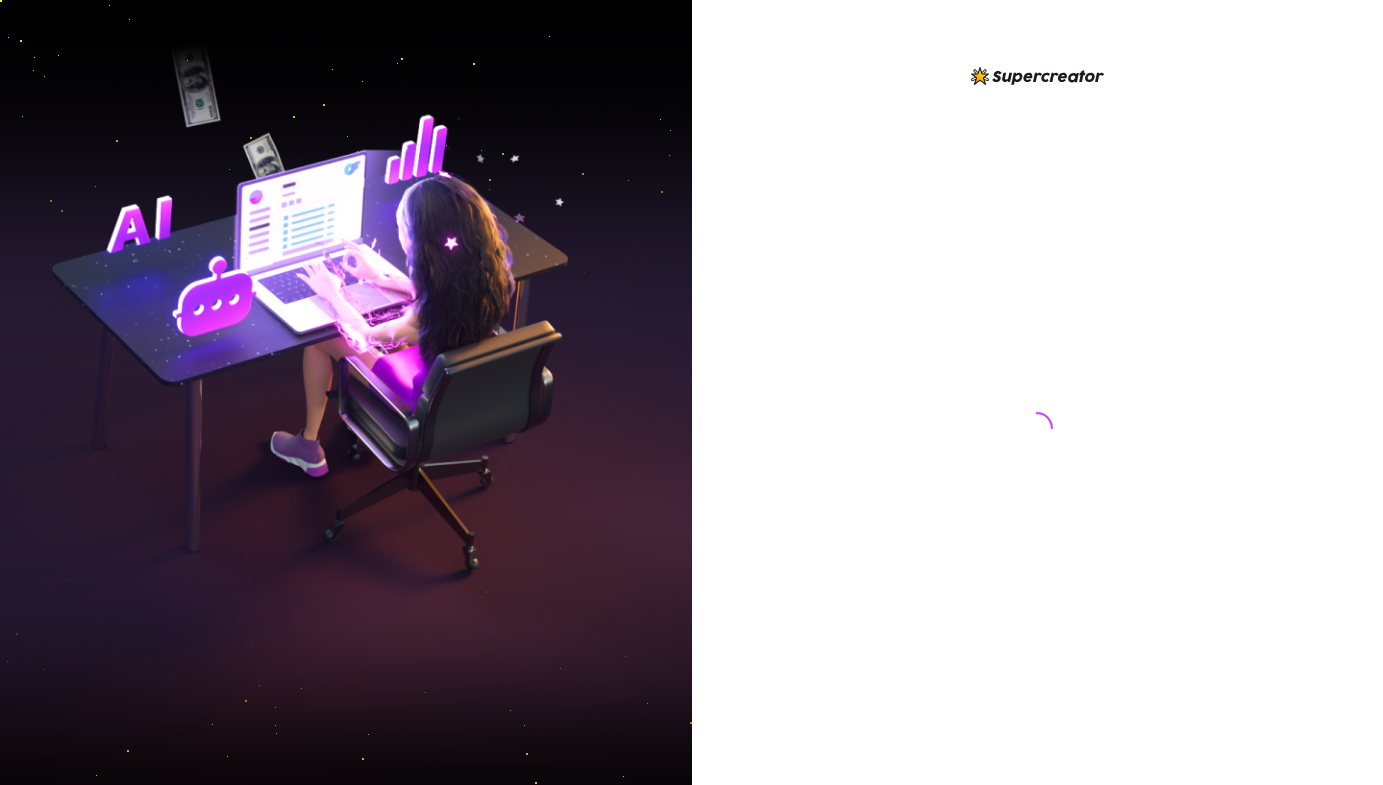 scroll, scrollTop: 0, scrollLeft: 0, axis: both 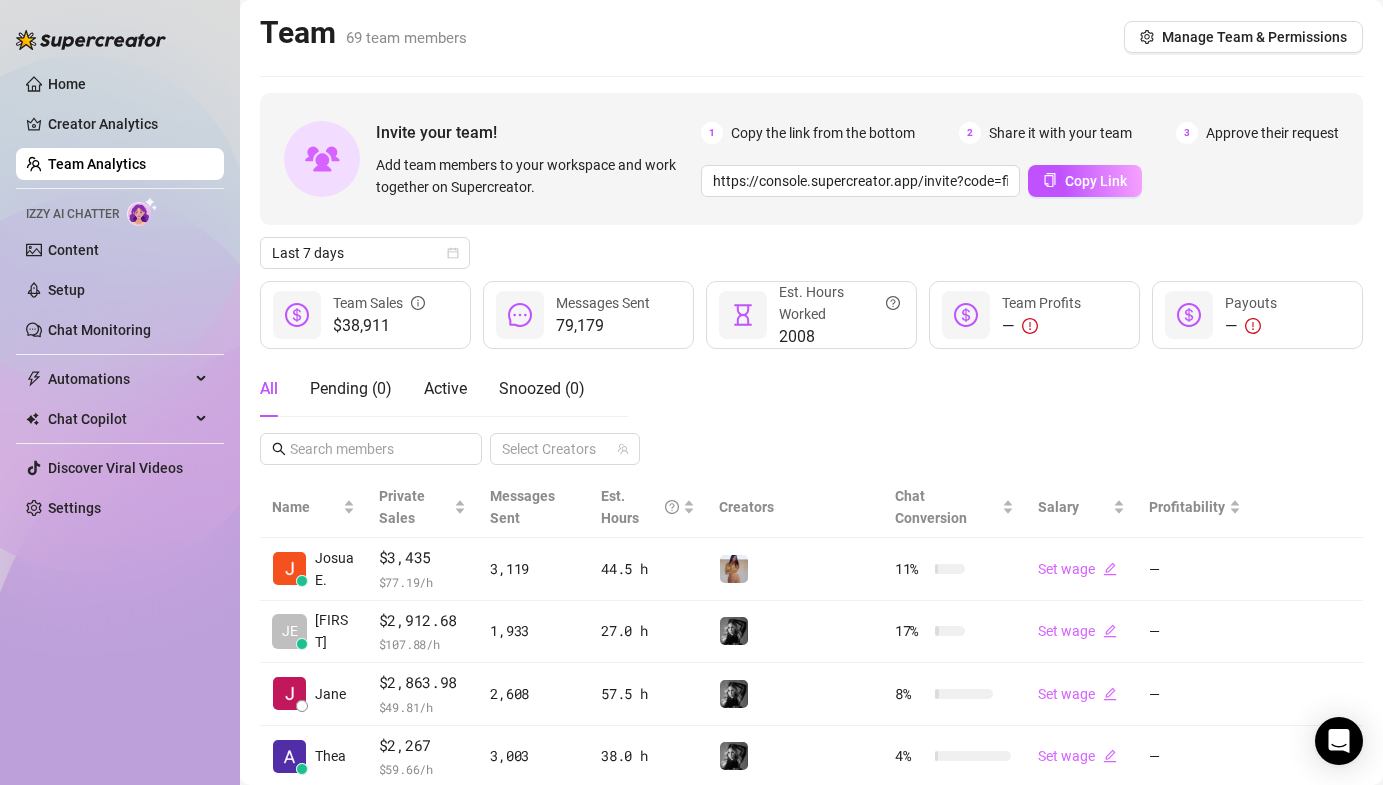 click on "Team 69   team members Manage Team & Permissions Invite your team! Add team members to your workspace and work together on Supercreator. 1 Copy the link from the bottom 2 Share it with your team 3 Approve their request https://console.supercreator.app/invite?code=fibzx3jJrgPbWdJEkEN3sg7x35T2&workspace=222%20Mgmt%20 Copy Link Last 7 days $38,911 Team Sales 79,179 Messages Sent 2008 Est. Hours Worked — Team Profits — Payouts All Pending ( 0 ) Active Snoozed ( 0 )   Select Creators Name Private Sales Messages Sent Est. Hours  Creators Chat Conversion Salary Profitability [FIRST] E. $3,435 $ 77.19 /h 3,119 44.5 h 11 % Set wage — JE [FIRST] $2,912.68 $ 107.88 /h 1,933 27.0 h 17 % Set wage — [FIRST] $2,863.98 $ 49.81 /h 2,608 57.5 h 8 % Set wage — [FIRST] $2,267 $ 59.66 /h 3,003 38.0 h 4 % Set wage — KA [FIRST] $1,835 $ 40.33 /h 1,832 45.5 h + 3 6 % Set wage — JO [FIRST] $1,635.94 $ 25.17 /h 2,497 65.0 h 5 % Set wage — [FIRST] $1,624 $ 35.69 /h 1,802 45.5 h 9 % Set wage — [FIRST] $1,530 $ 33.26 /h 2,061 46.0 h" at bounding box center (811, 640) 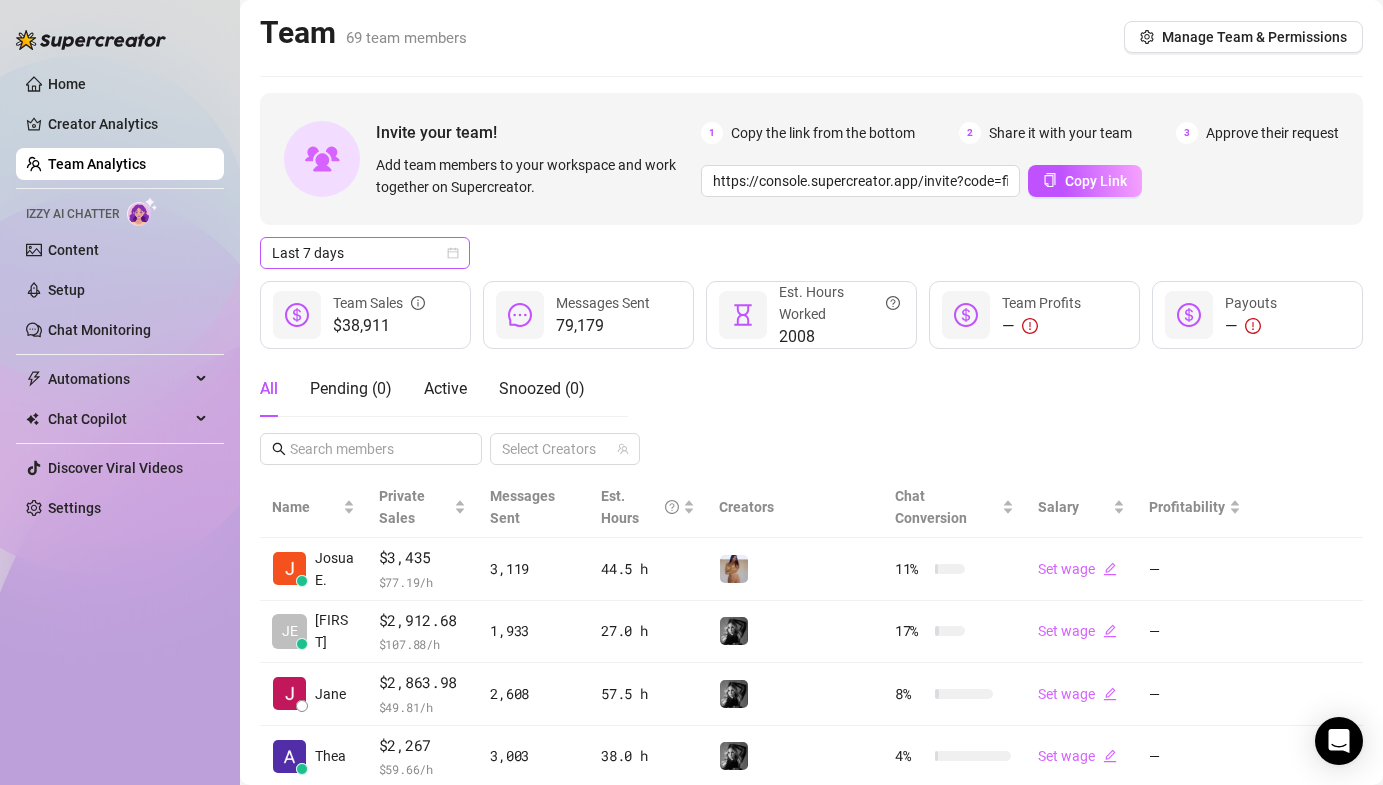 click on "Last 7 days" at bounding box center (365, 253) 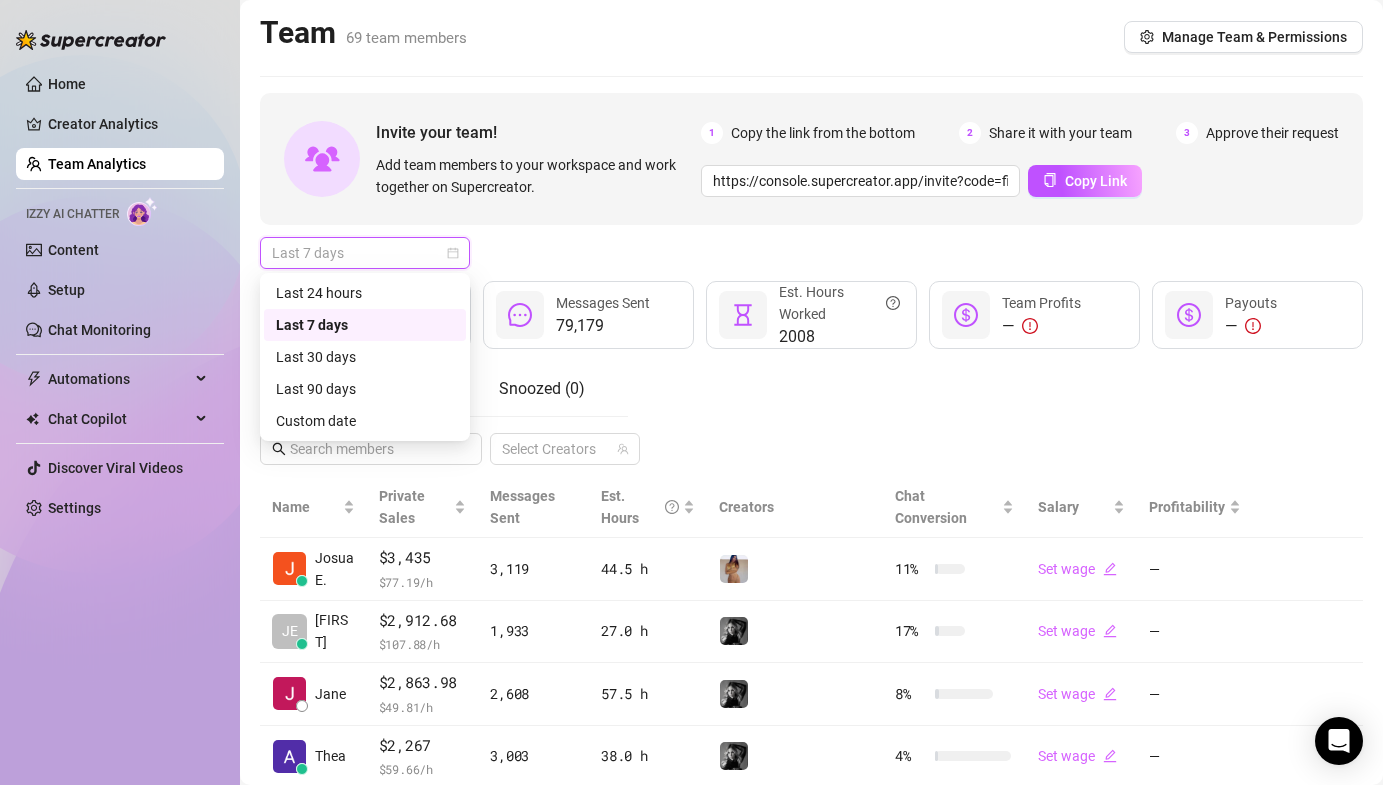click on "Last 24 hours" at bounding box center (365, 293) 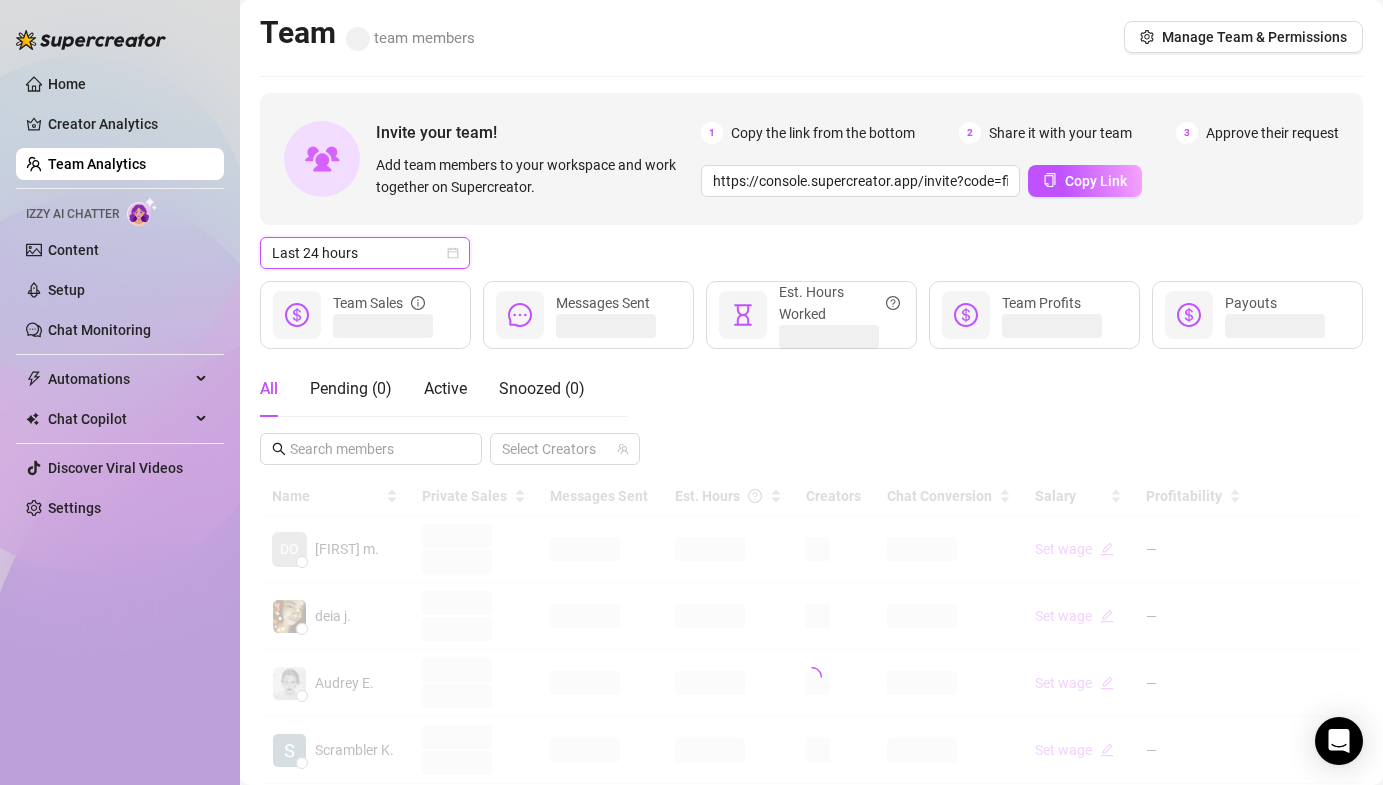 click on "Last 24 hours Last 24 hours" at bounding box center (811, 253) 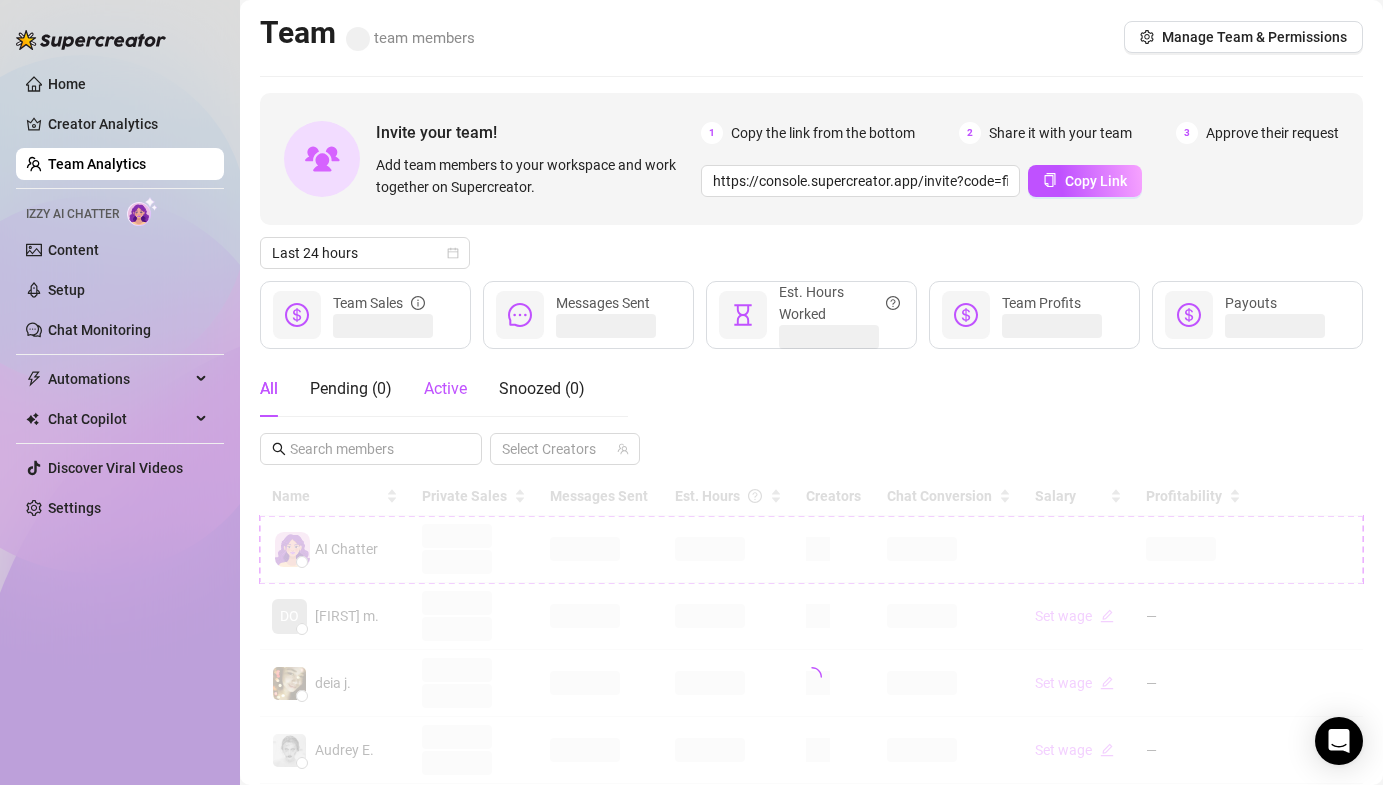 click on "Active" at bounding box center [445, 388] 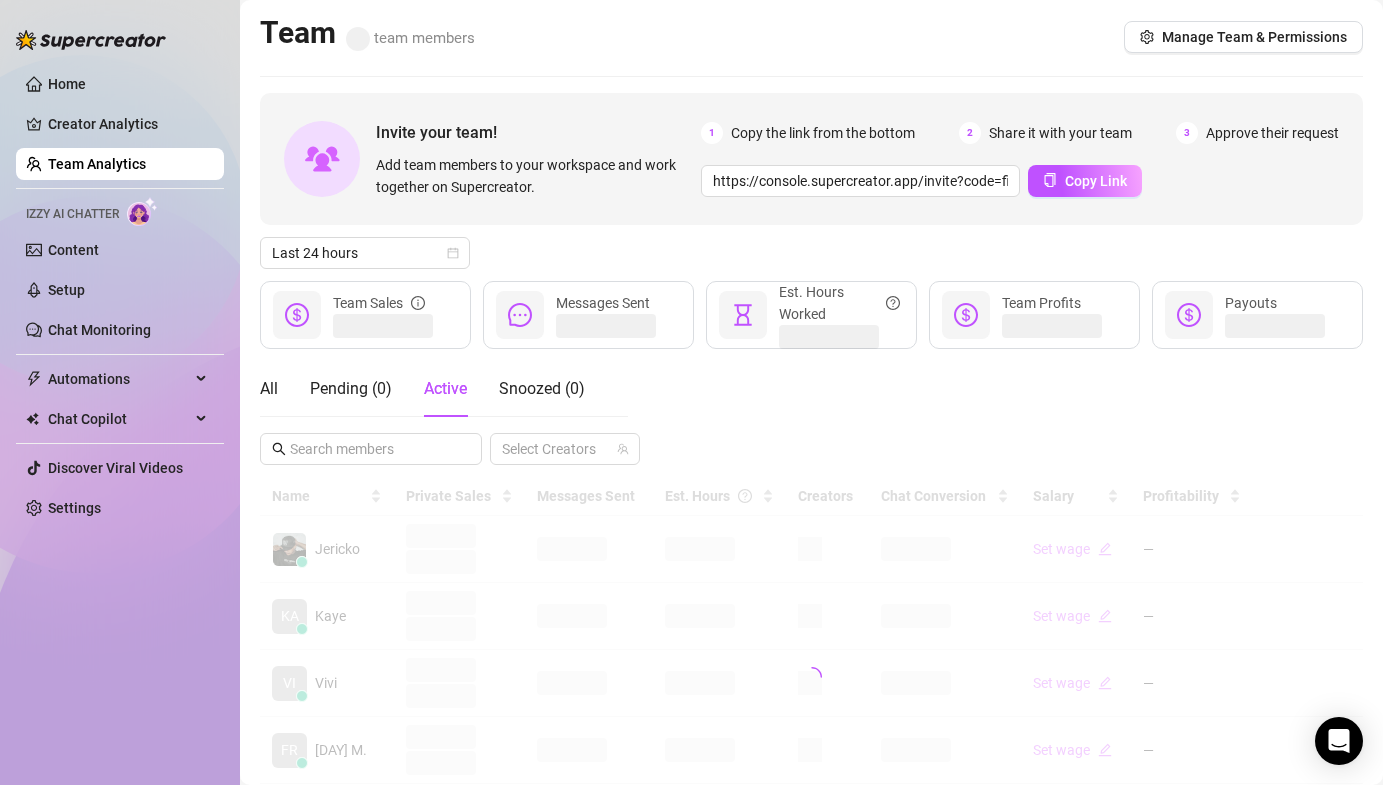 click on "Last 24 hours" at bounding box center [811, 253] 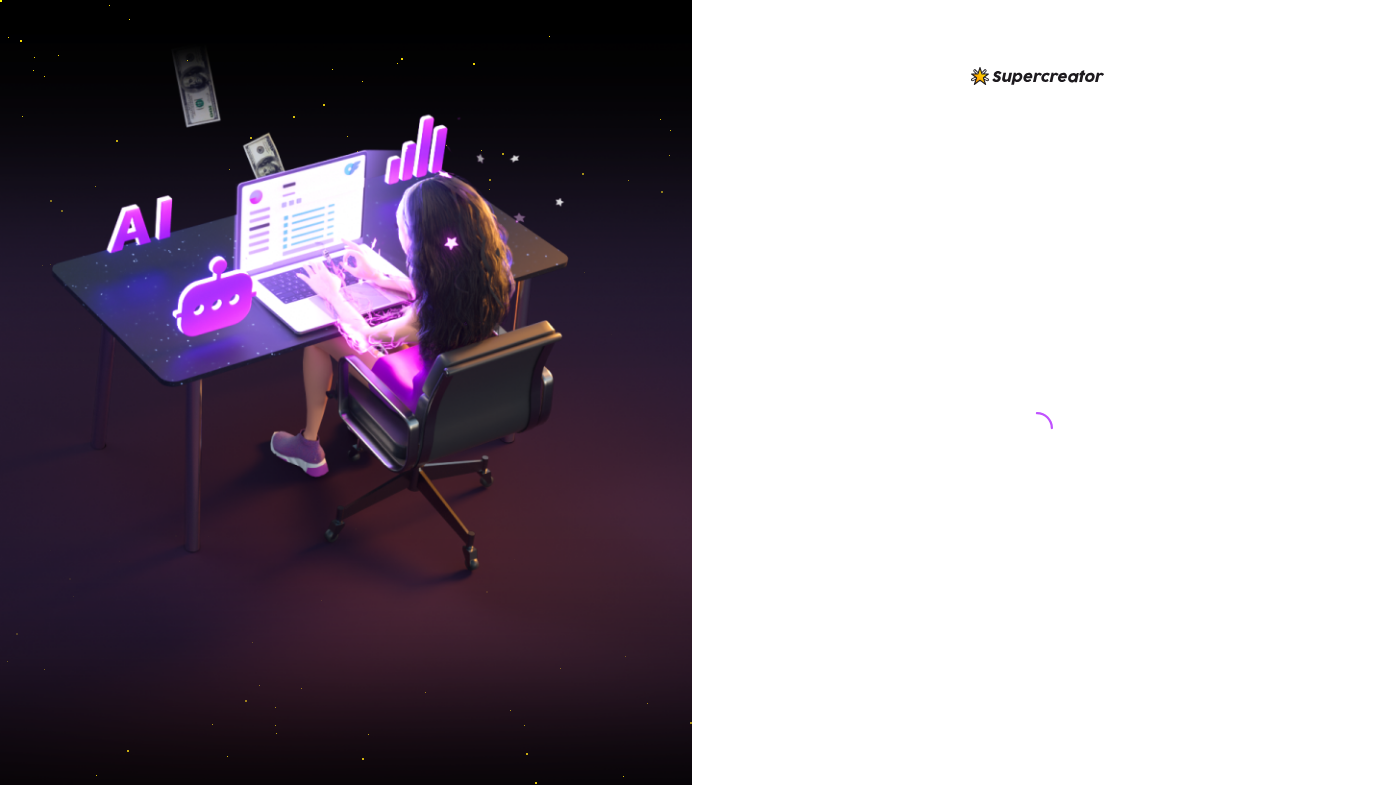 scroll, scrollTop: 0, scrollLeft: 0, axis: both 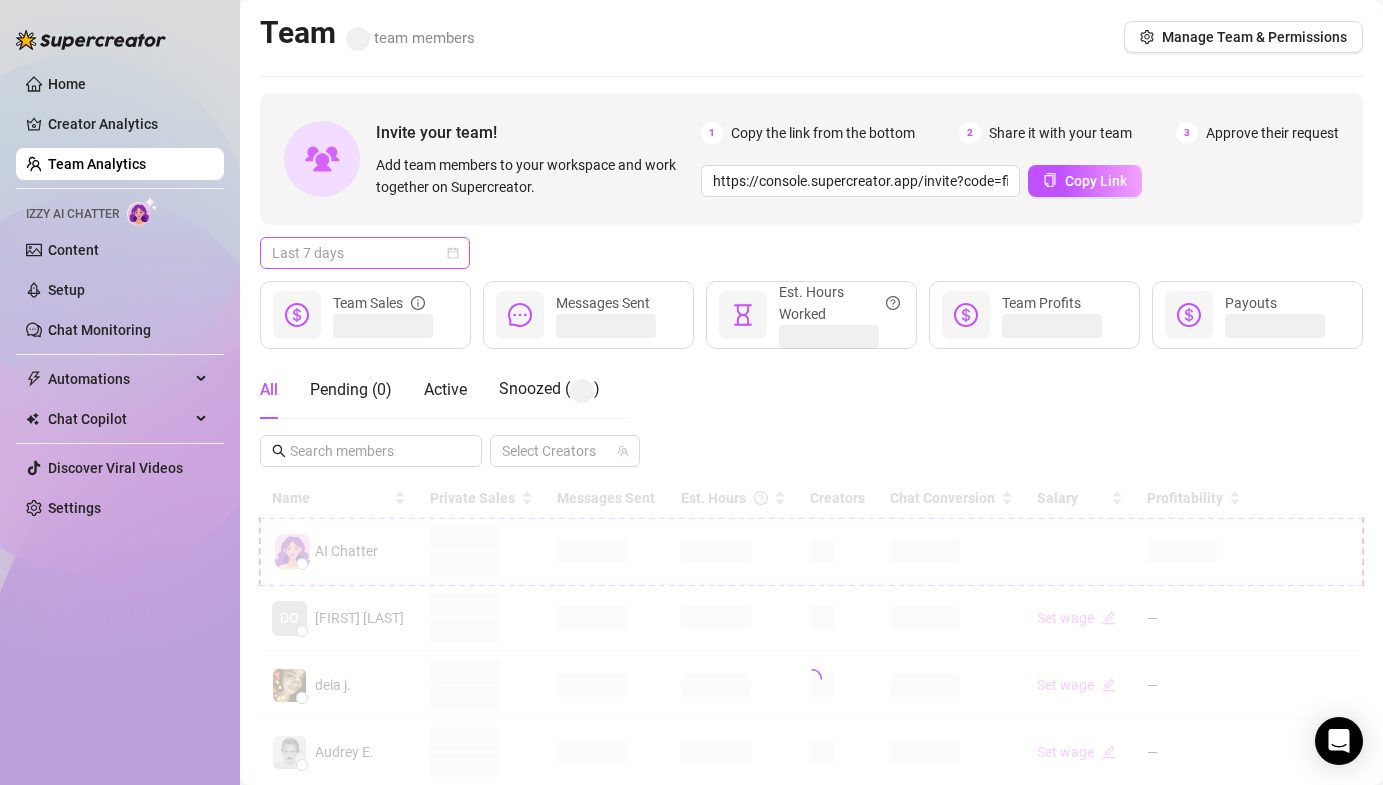 click on "Last 7 days" at bounding box center (365, 253) 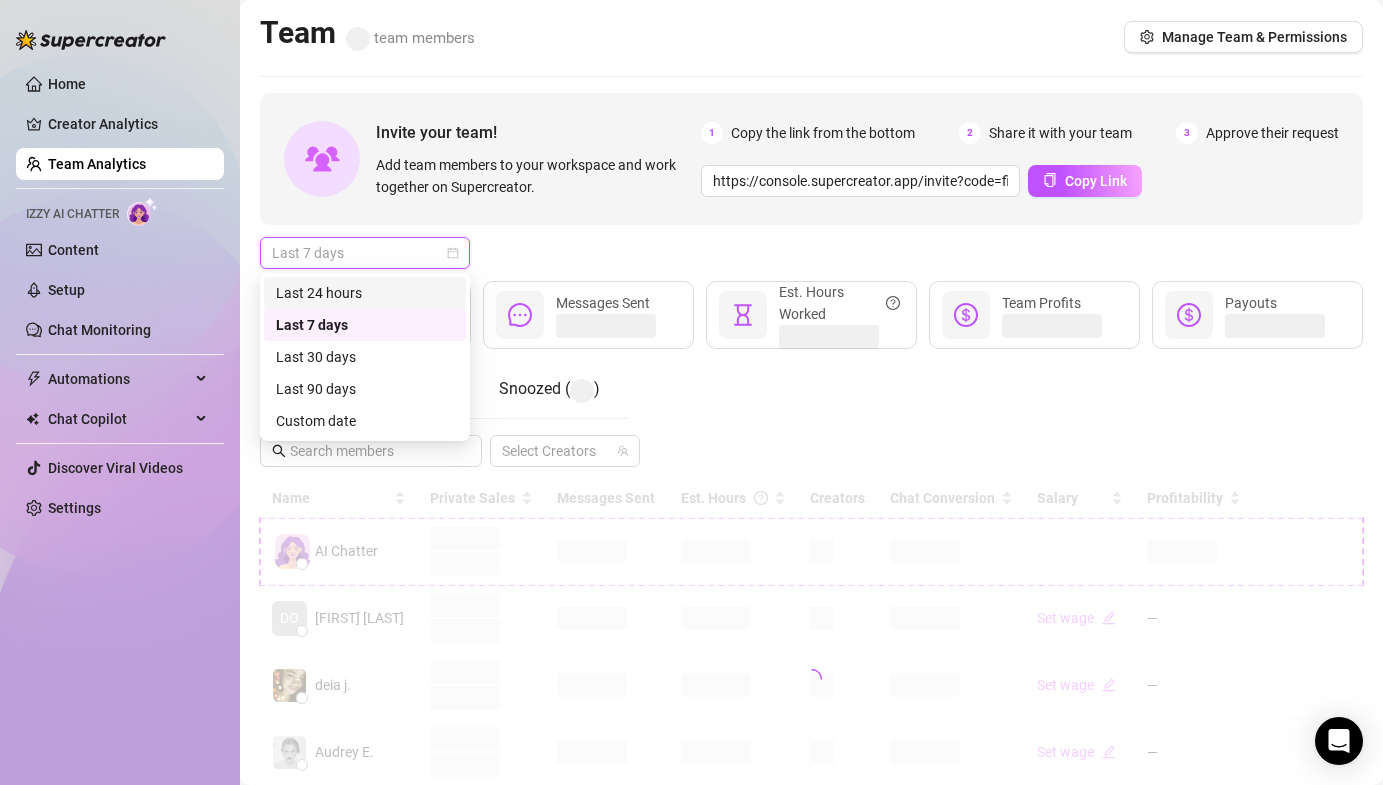 click on "Last 24 hours" at bounding box center (365, 293) 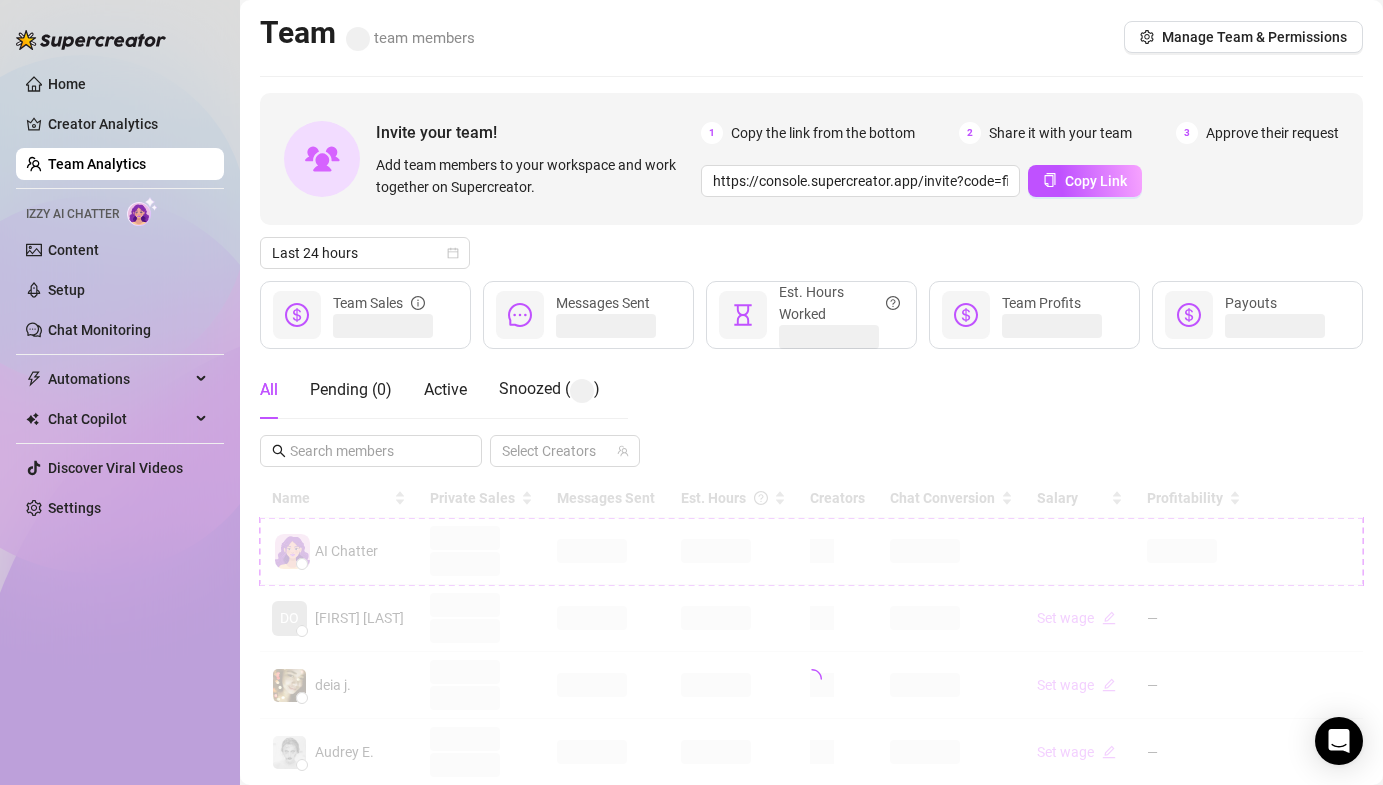 click on "All Pending ( 0 ) Active Snoozed ( )" at bounding box center [430, 390] 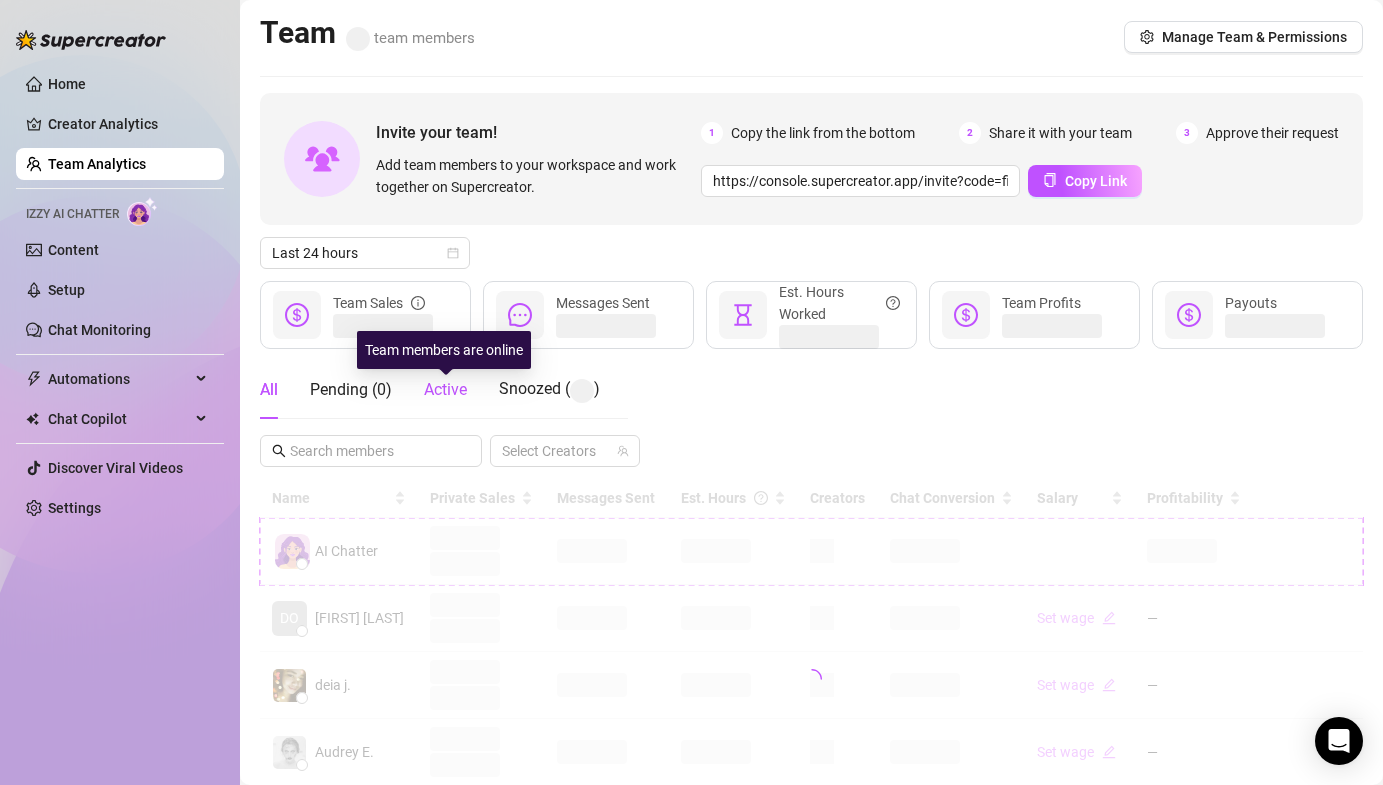 click on "Active" at bounding box center [445, 389] 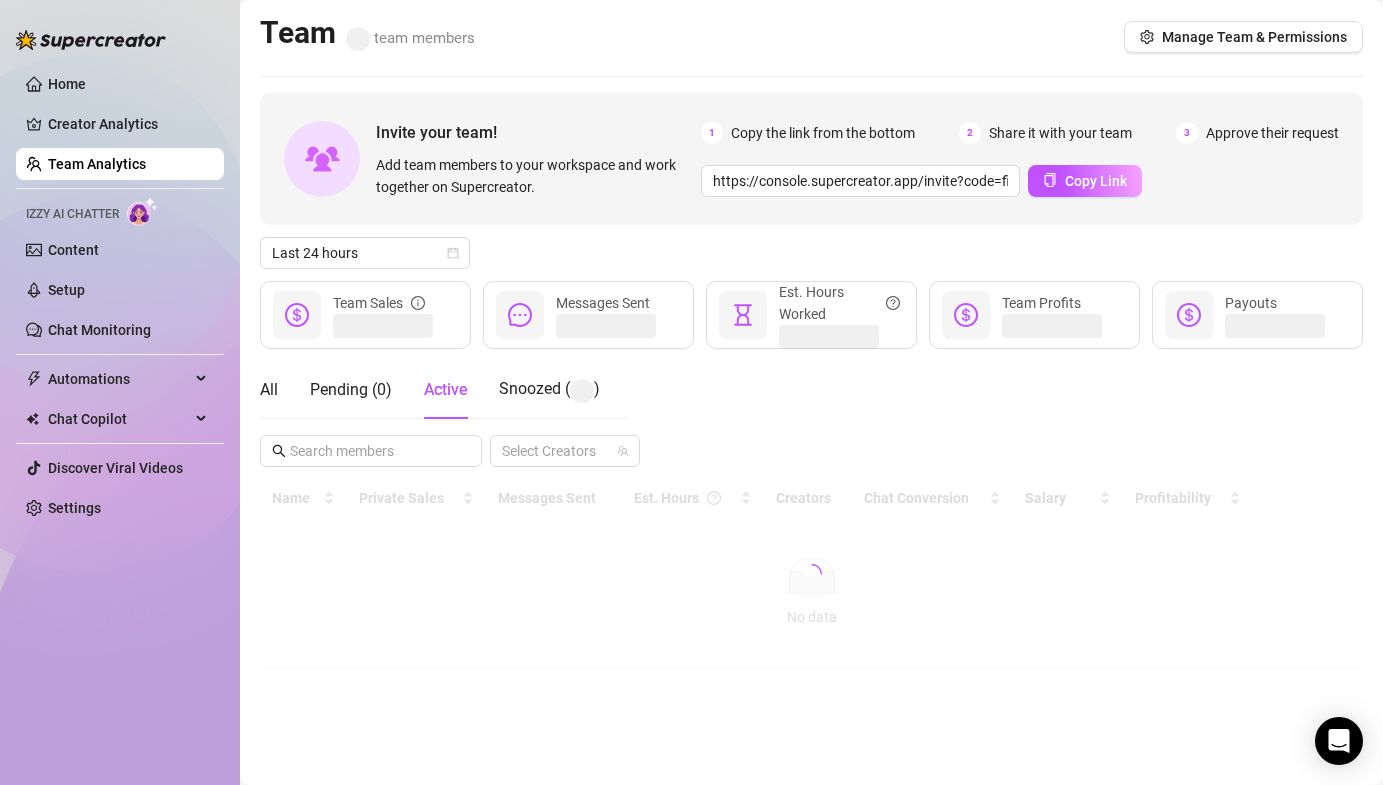 click on "Last 24 hours" at bounding box center (811, 253) 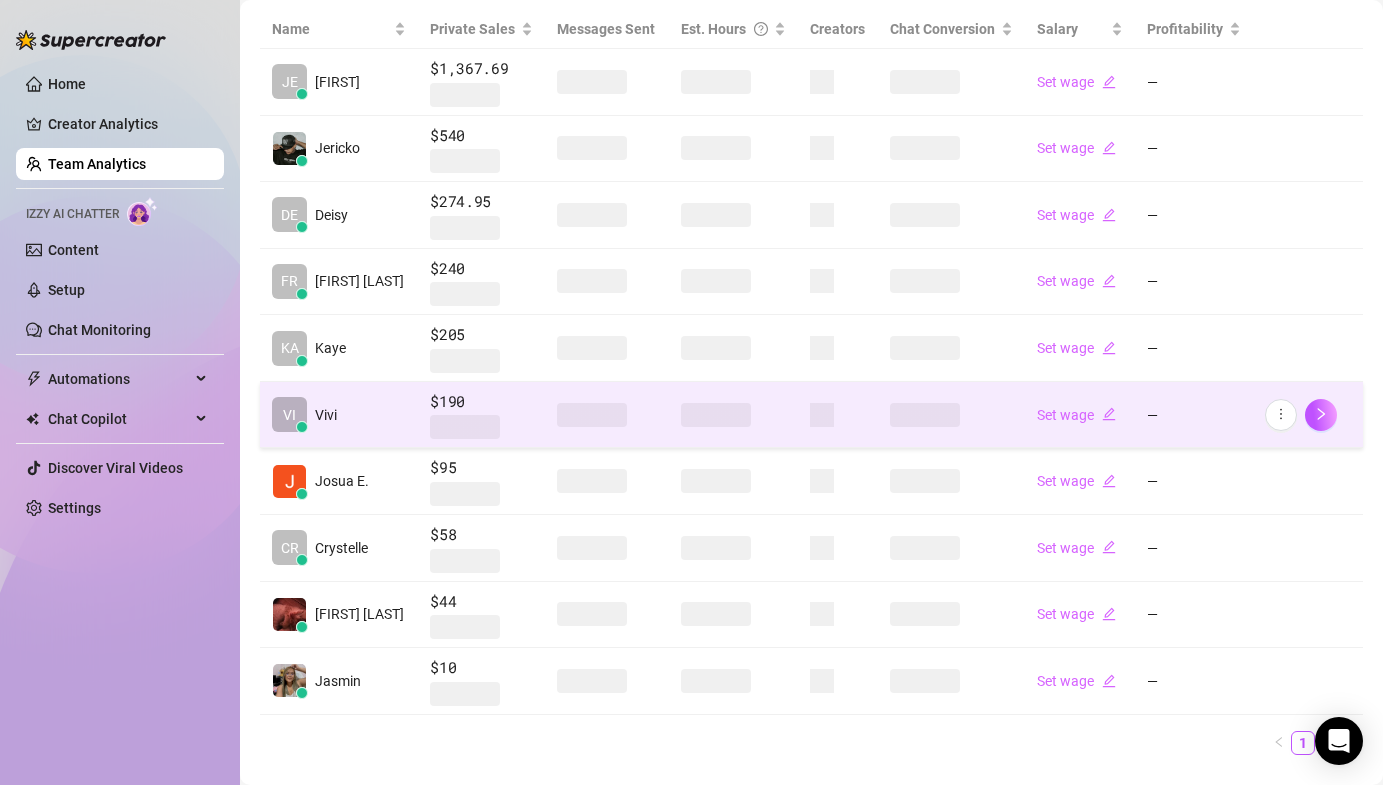 scroll, scrollTop: 467, scrollLeft: 0, axis: vertical 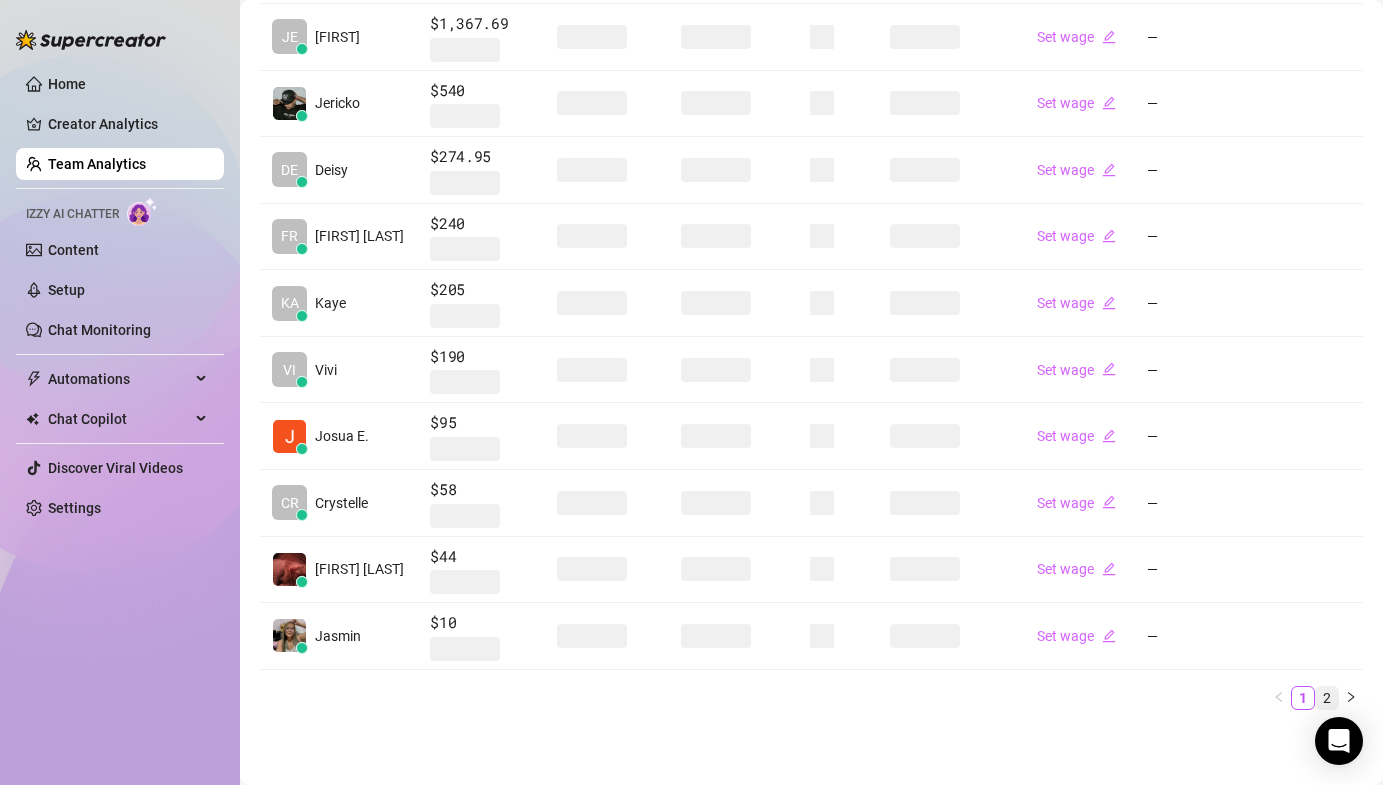 click on "2" at bounding box center (1327, 698) 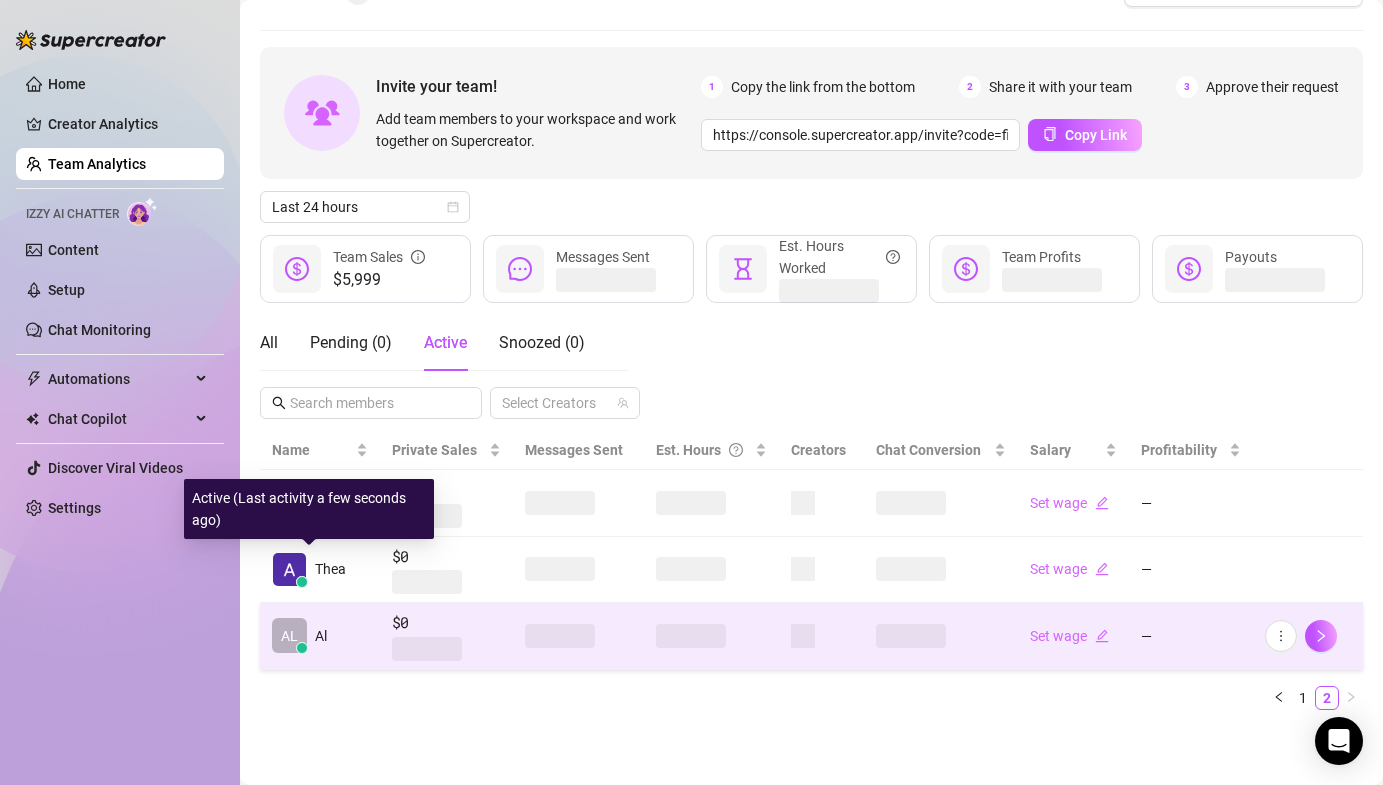 scroll, scrollTop: 34, scrollLeft: 0, axis: vertical 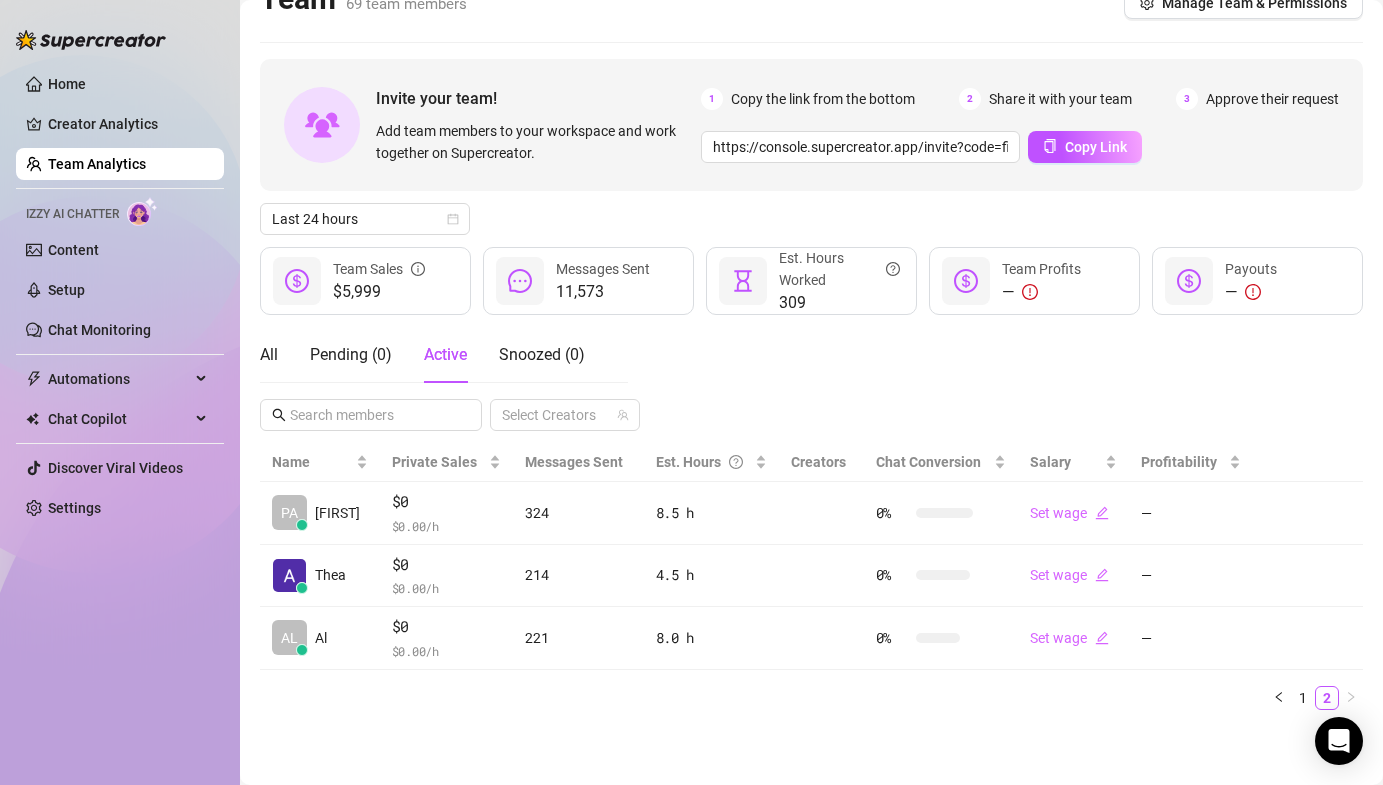 click on "Last 24 hours" at bounding box center [811, 219] 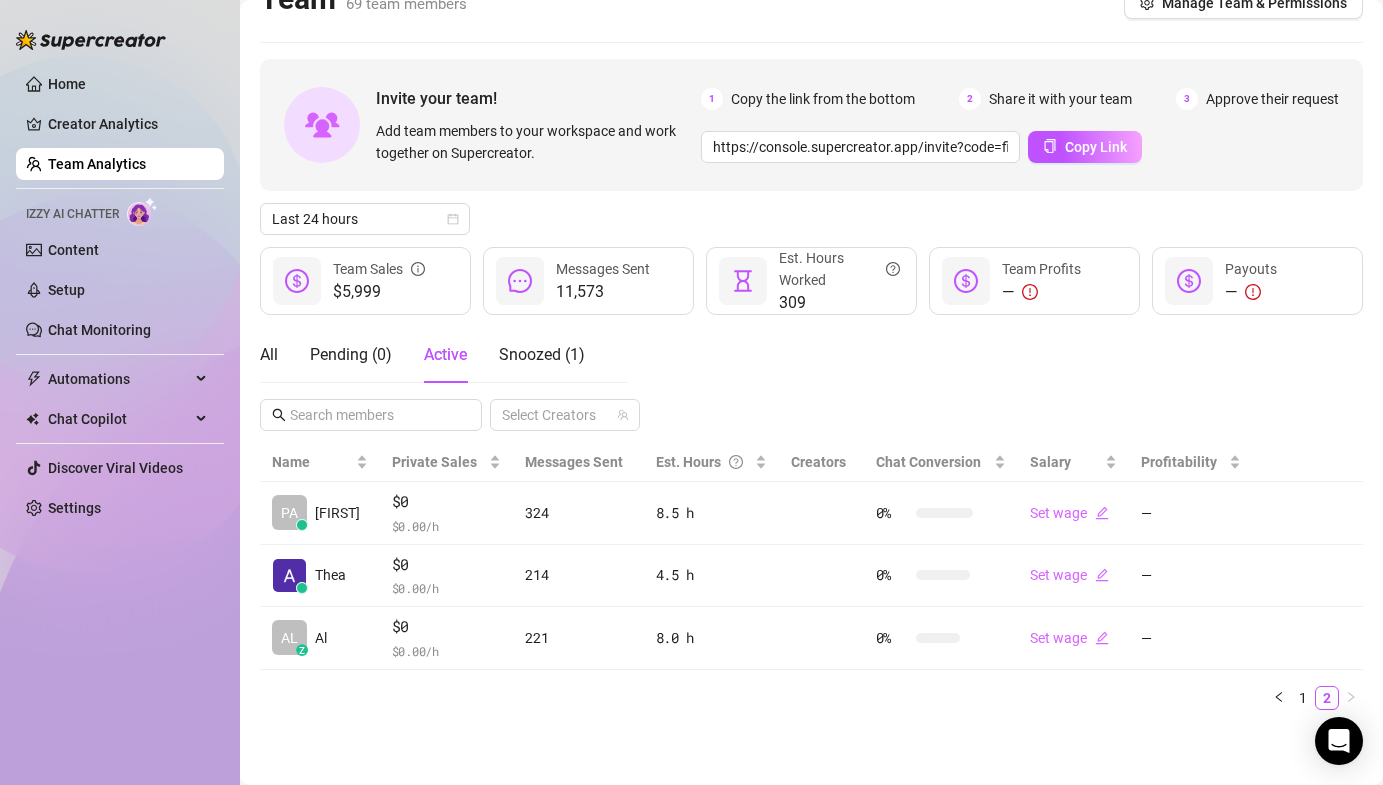 click on "All Pending ( 0 ) Active Snoozed ( 1 )   Select Creators" at bounding box center (811, 379) 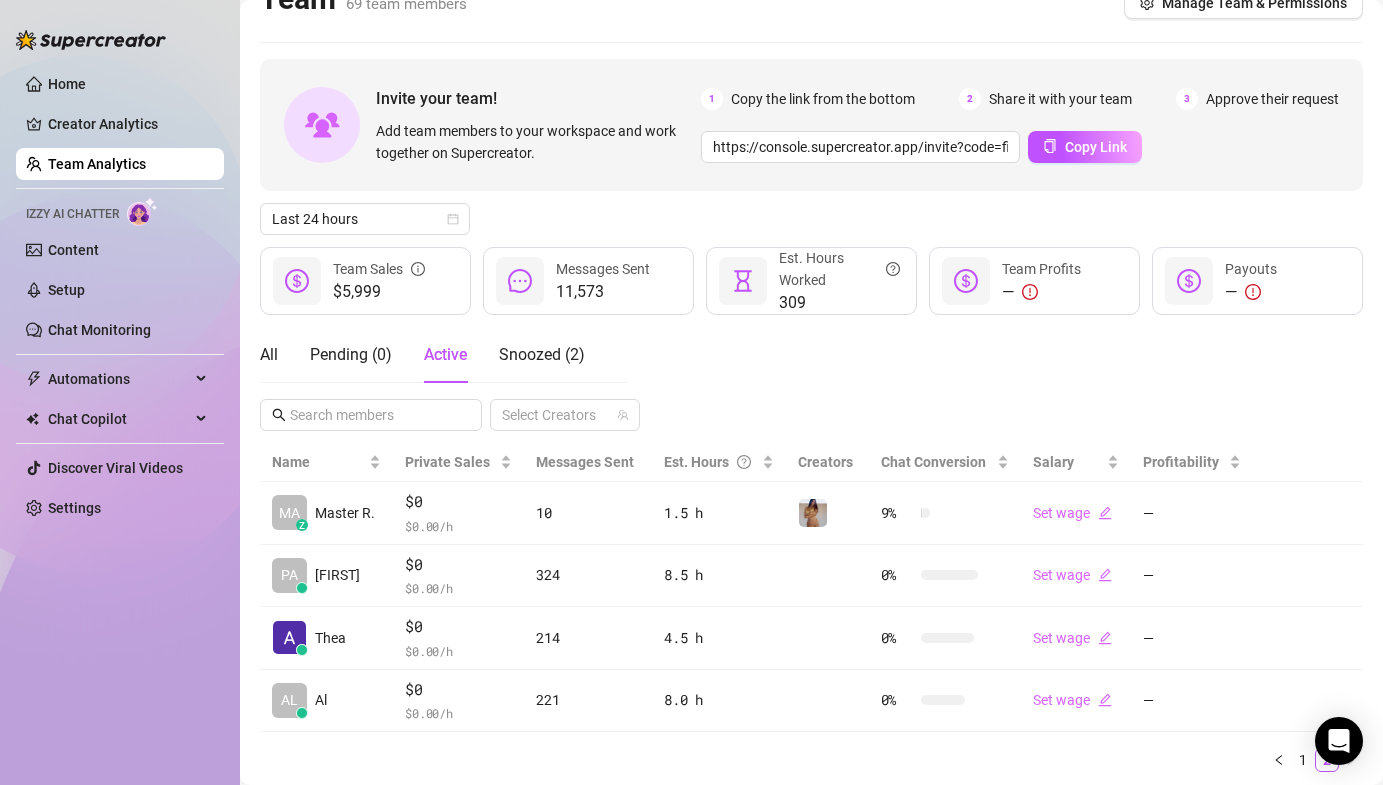 click on "All Pending ( 0 ) Active Snoozed ( 2 )   Select Creators" at bounding box center (811, 379) 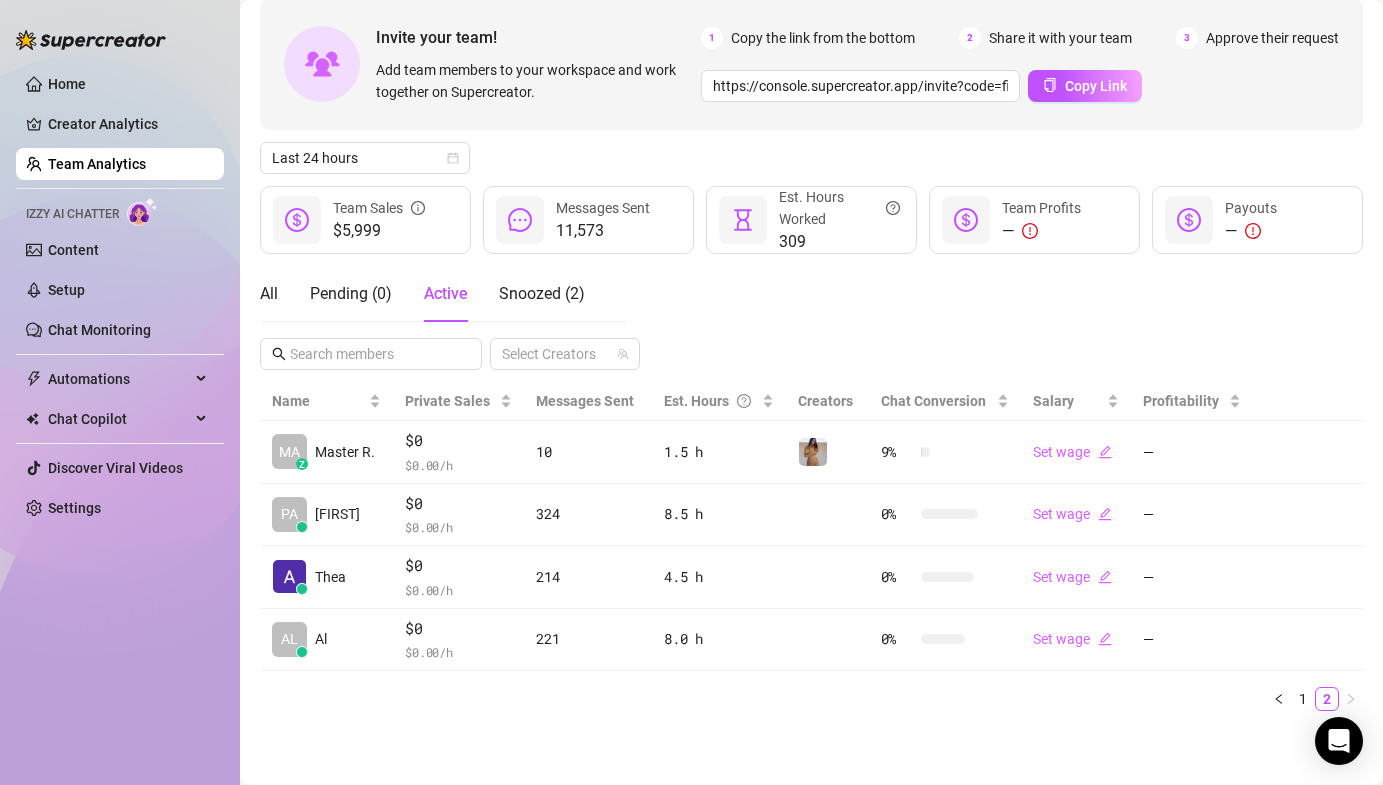 scroll, scrollTop: 97, scrollLeft: 0, axis: vertical 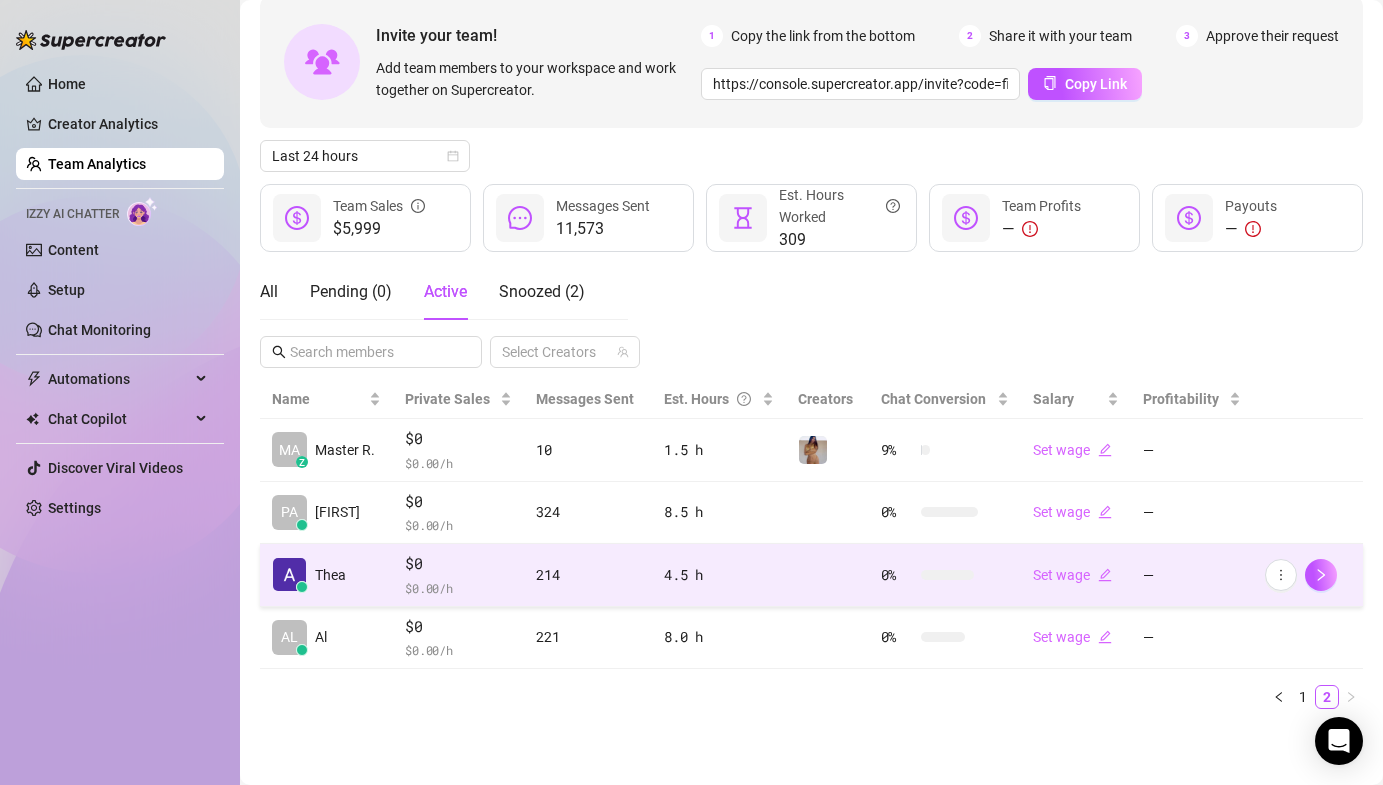 drag, startPoint x: 1295, startPoint y: 692, endPoint x: 604, endPoint y: 563, distance: 702.9381 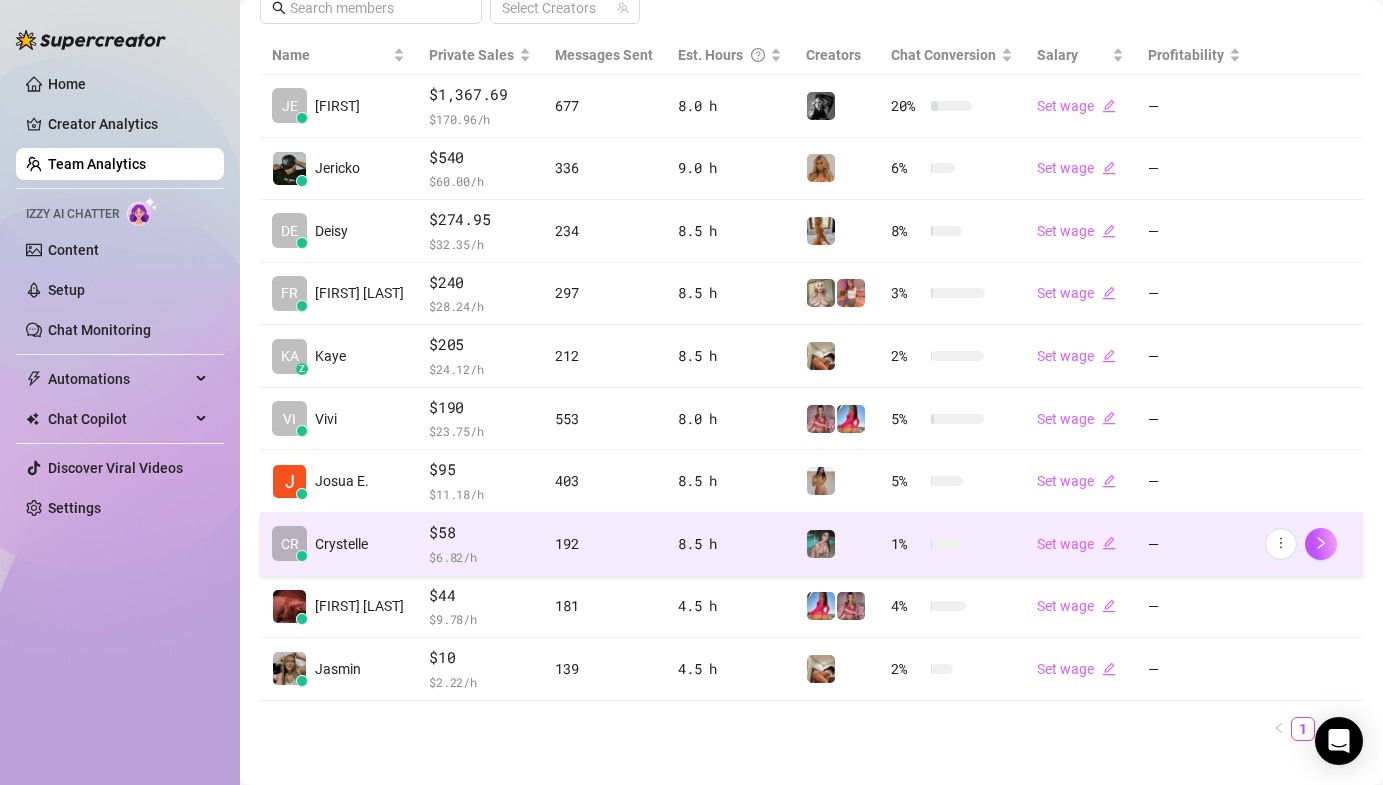 scroll, scrollTop: 451, scrollLeft: 0, axis: vertical 